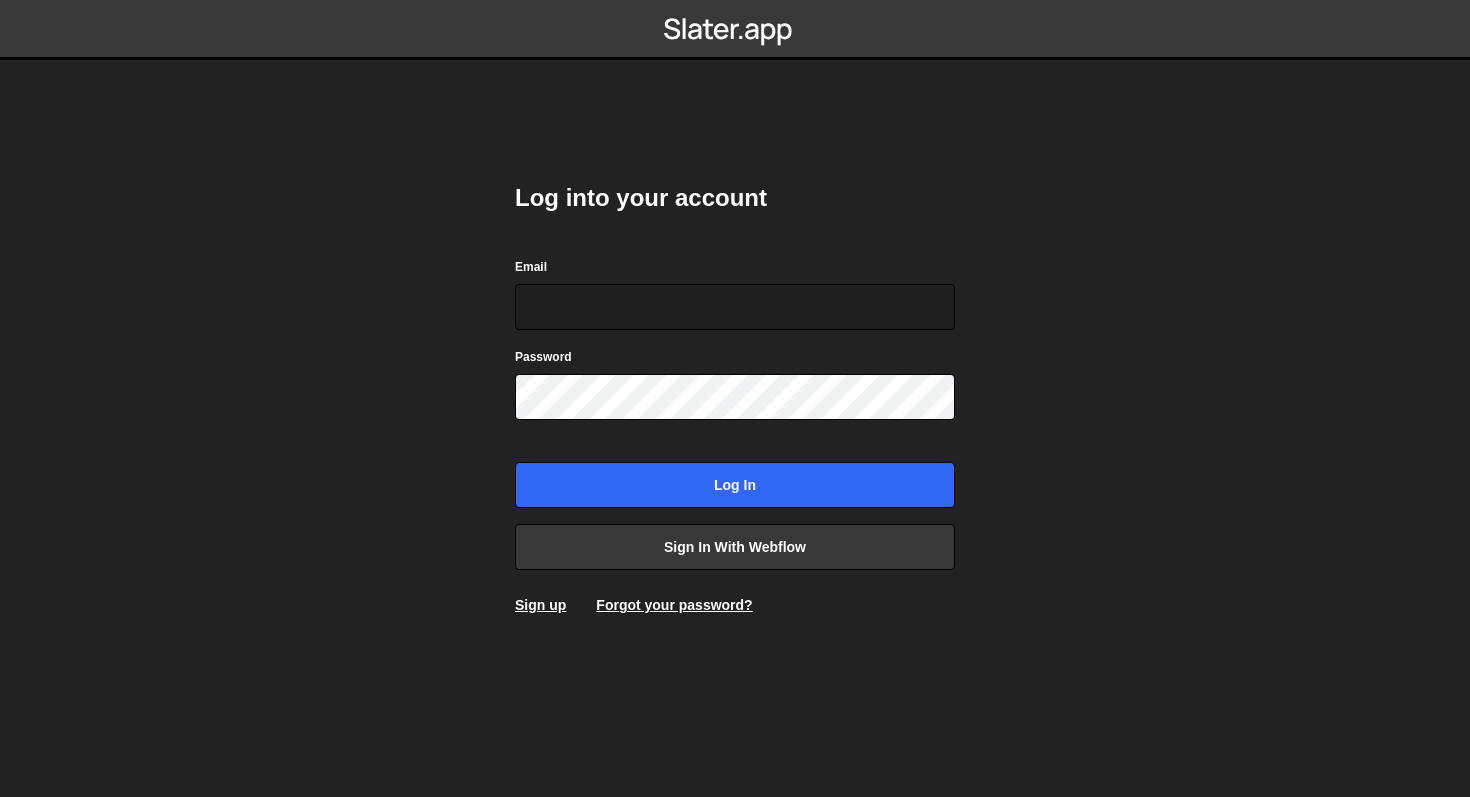 scroll, scrollTop: 0, scrollLeft: 0, axis: both 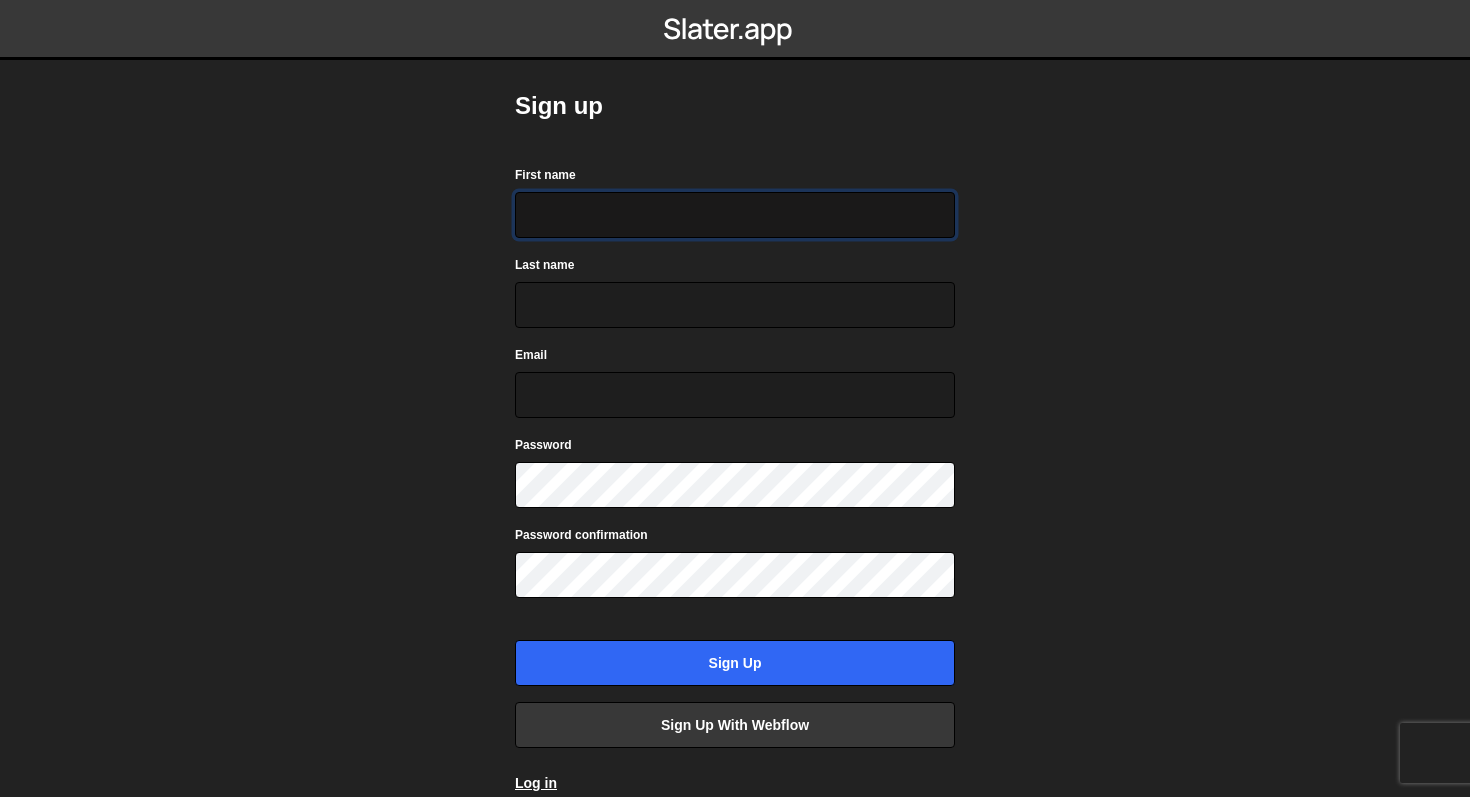 click on "First name" at bounding box center (735, 215) 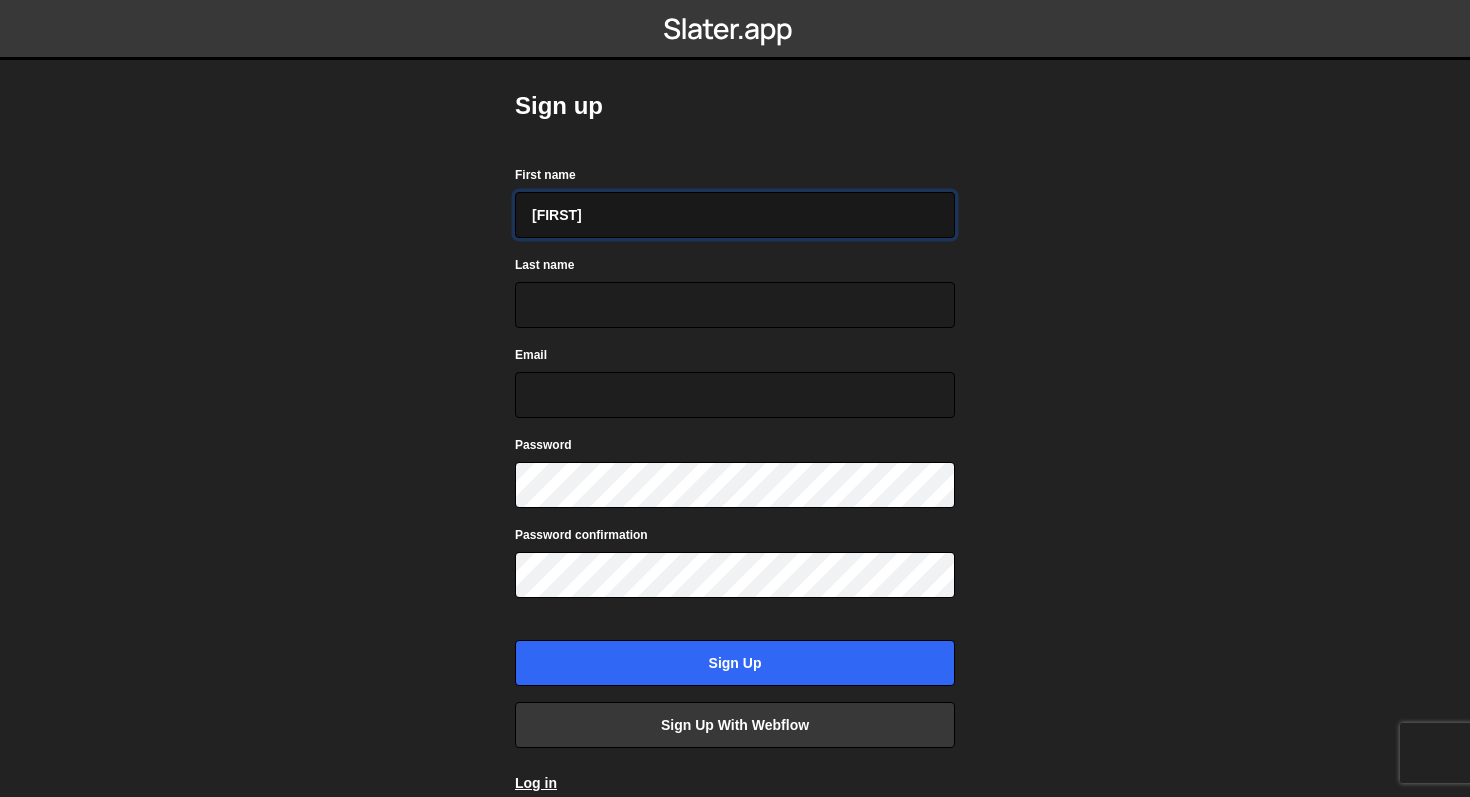 type on "Tom" 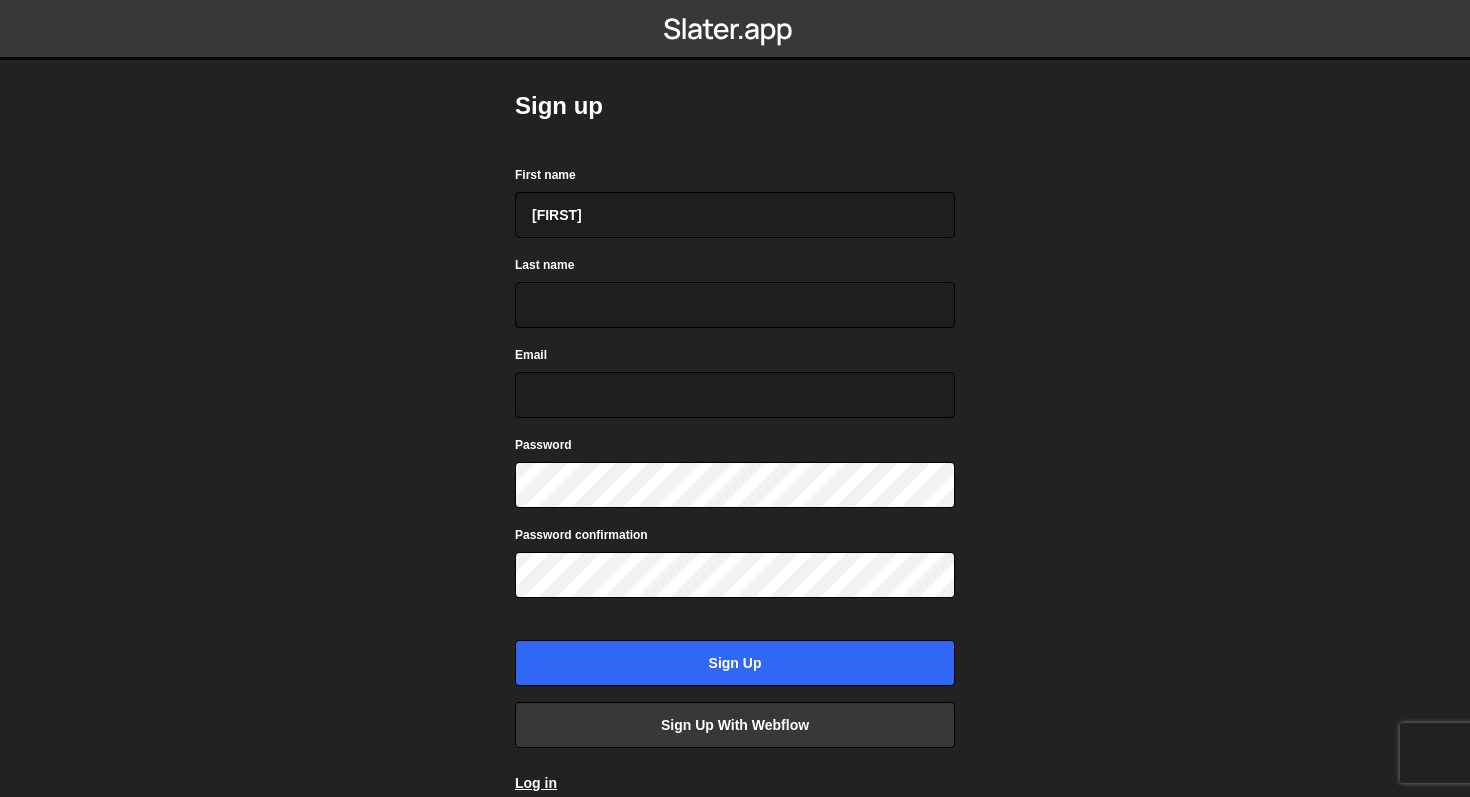 click on "Sign up
First name
Tom
Last name
Email
Password
Password confirmation
Sign up
Sign up with Webflow
Log in" at bounding box center [735, 398] 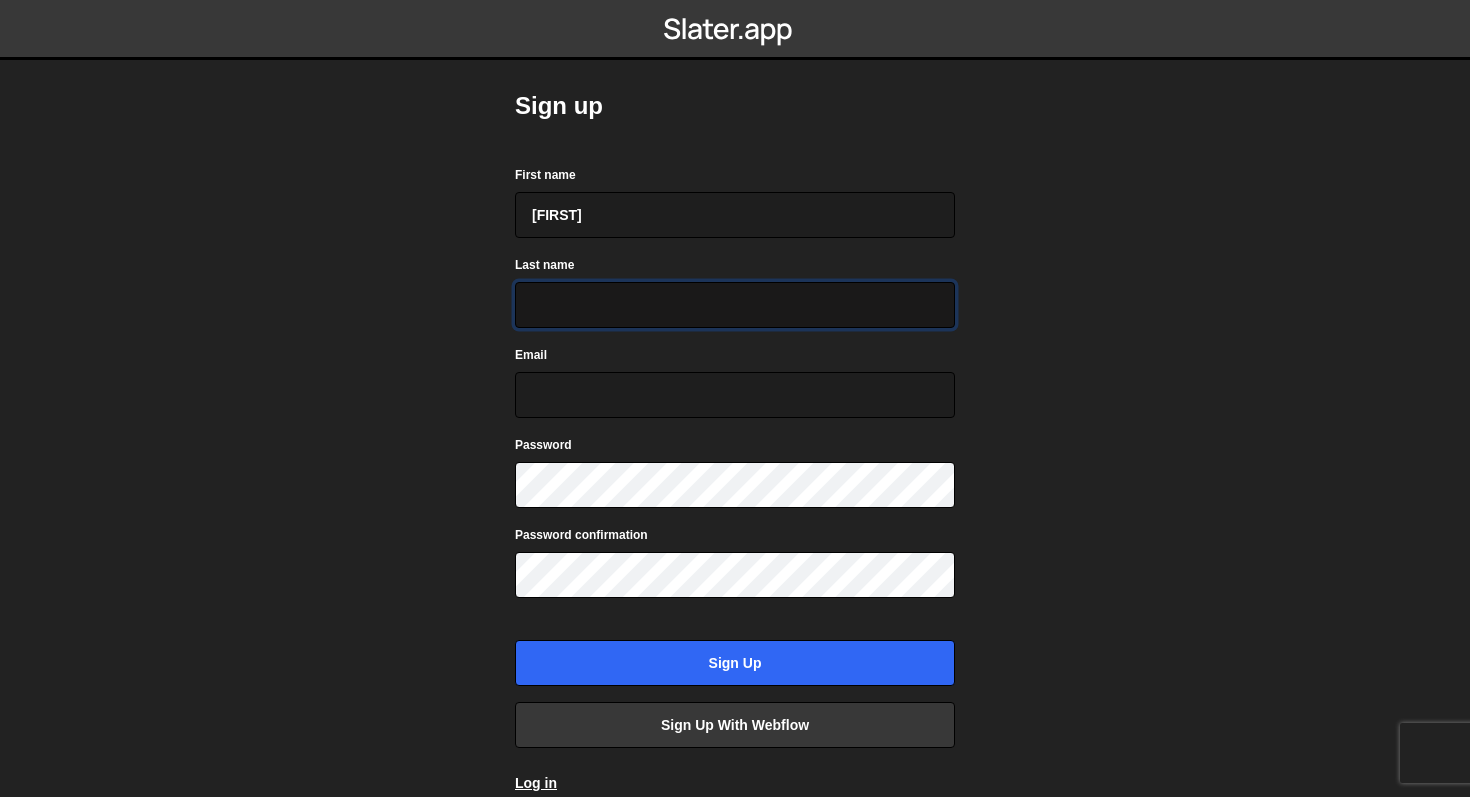 click on "Last name" at bounding box center (735, 305) 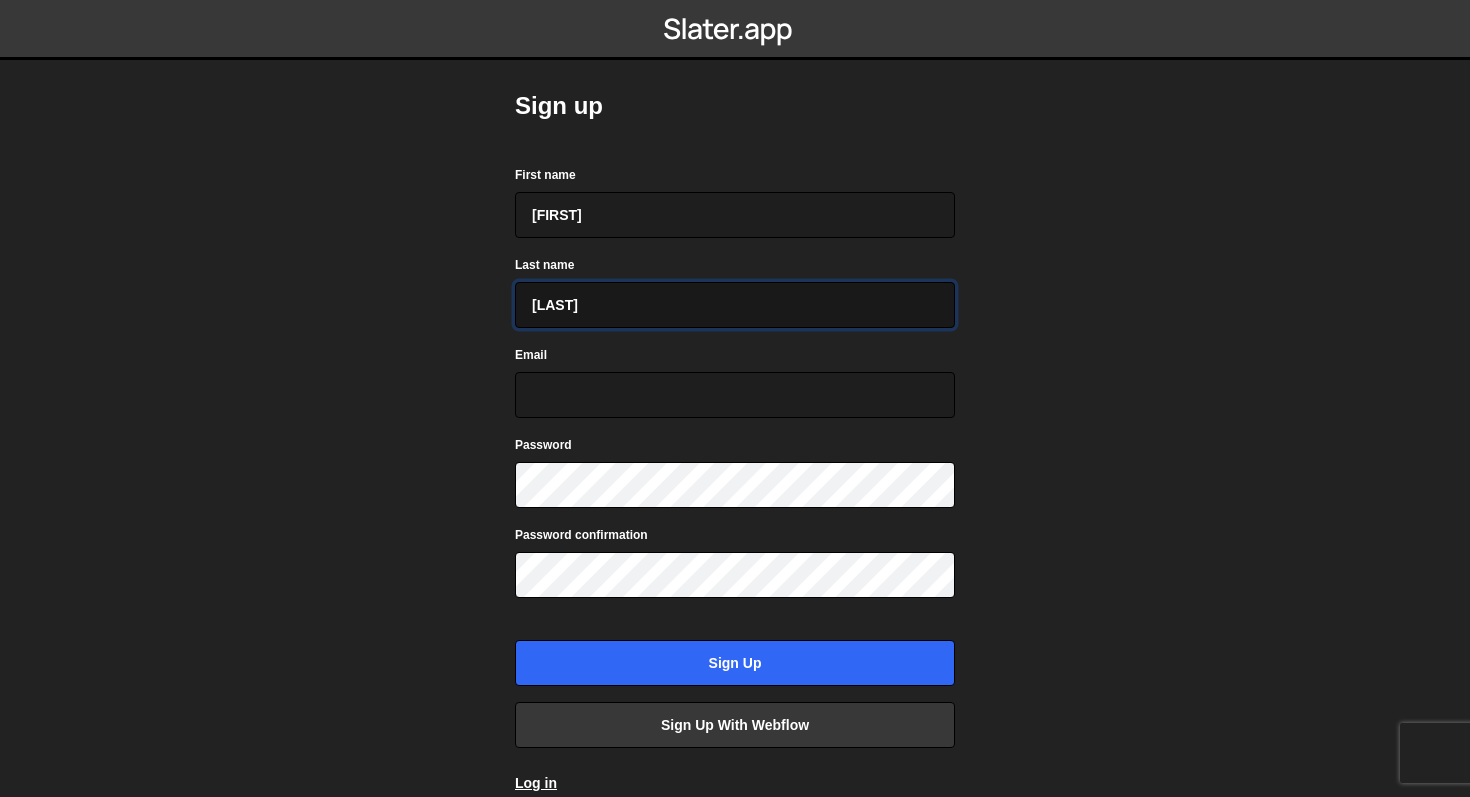 type on "Tholen" 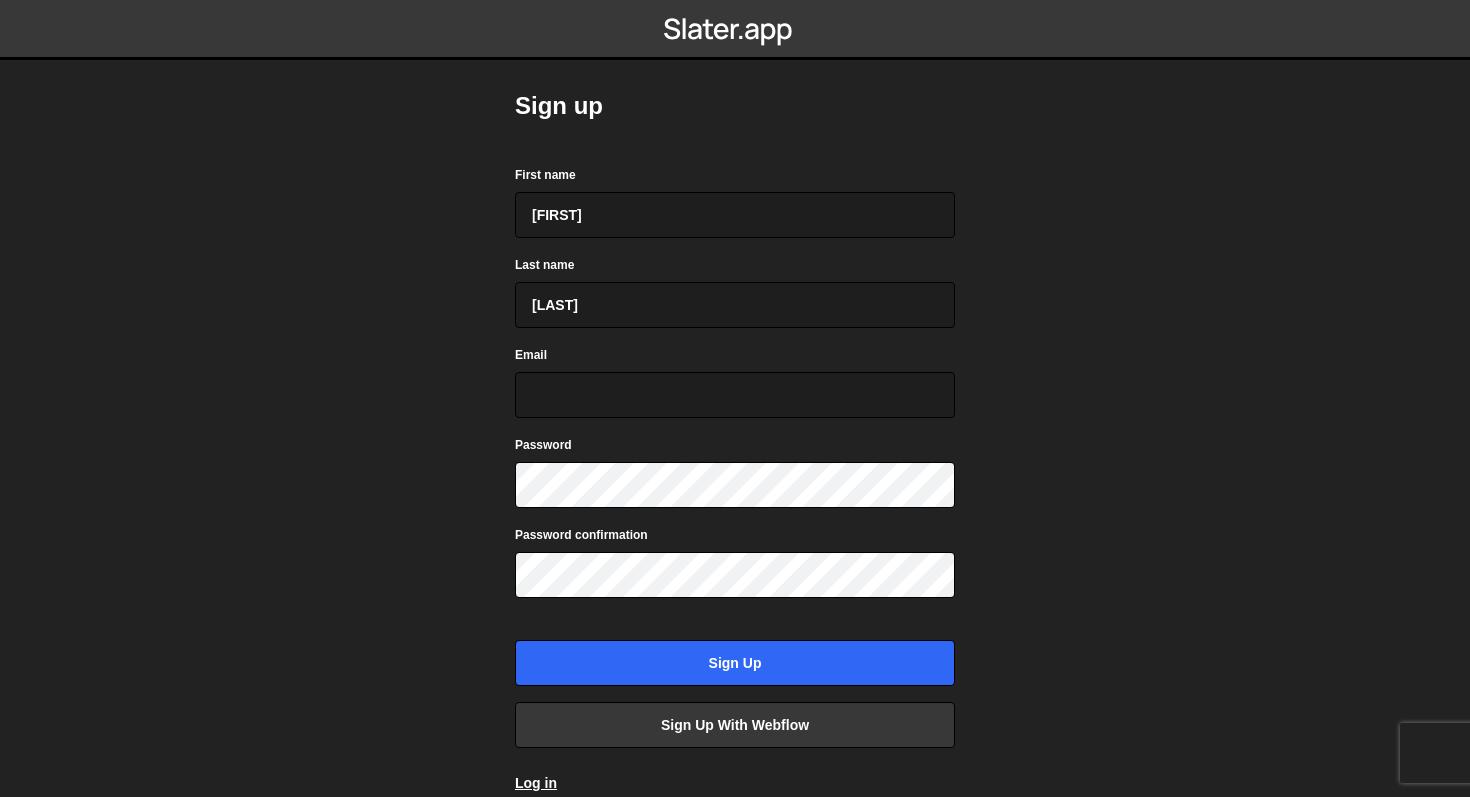 click on "Sign up
First name
Tom
Last name
Tholen
Email
Password
Password confirmation
Sign up
Sign up with Webflow
Log in" at bounding box center (735, 398) 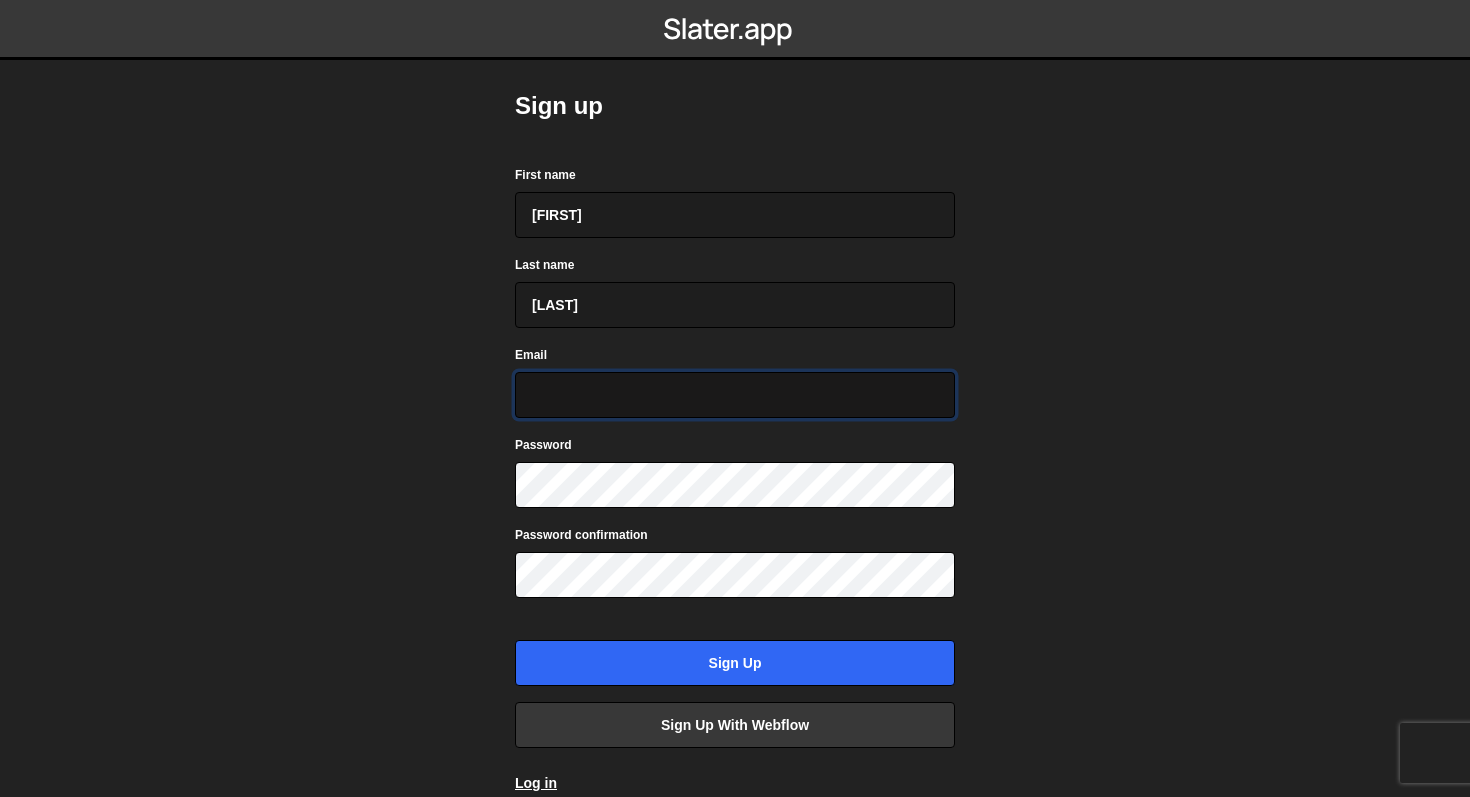click on "Email" at bounding box center [735, 395] 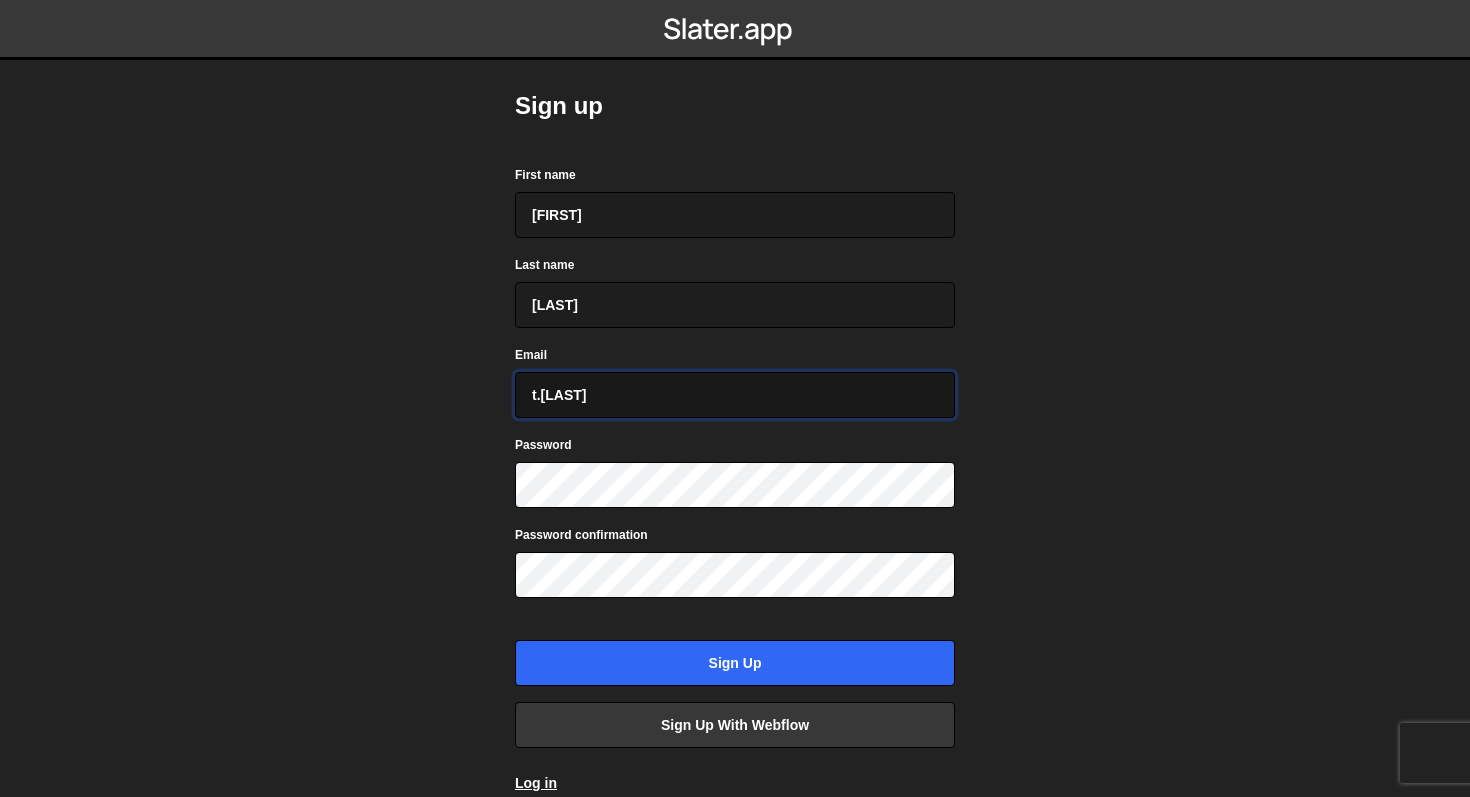 type on "t.tholen@core9.com" 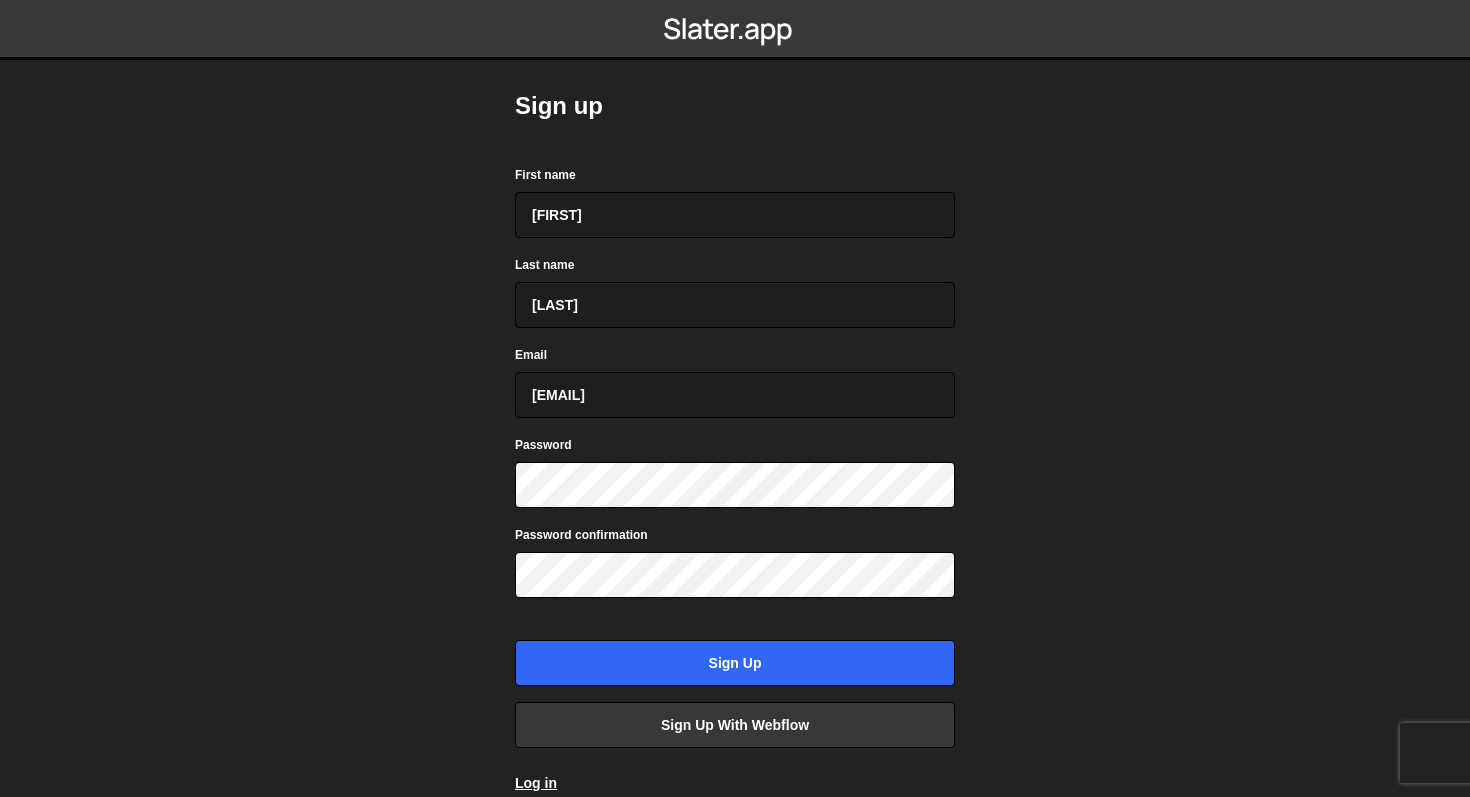 click on "Sign up
First name
Tom
Last name
Tholen
Email
t.tholen@core9.com
Password
Password confirmation
Sign up
Sign up with Webflow
Log in" at bounding box center (735, 398) 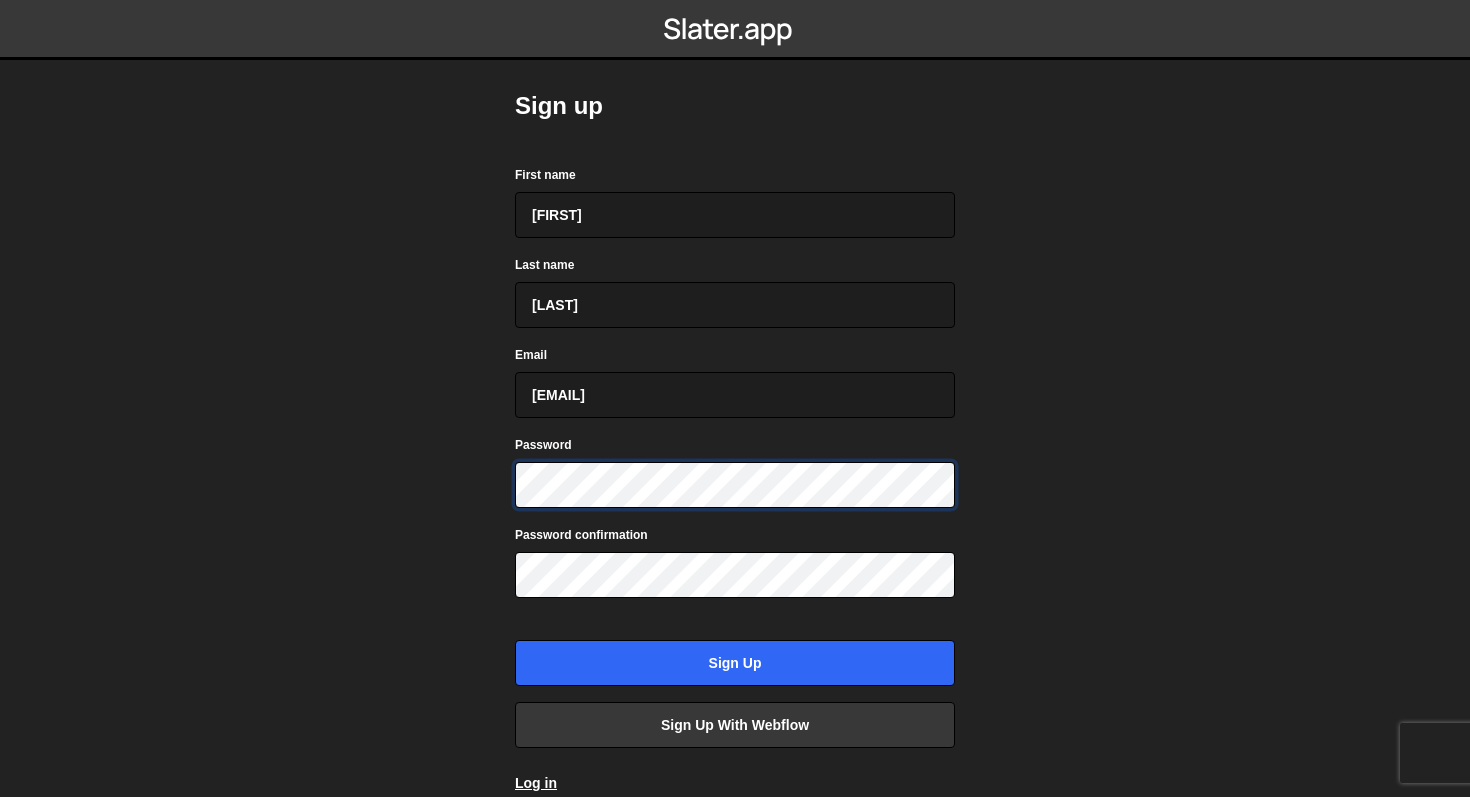 scroll, scrollTop: 86, scrollLeft: 0, axis: vertical 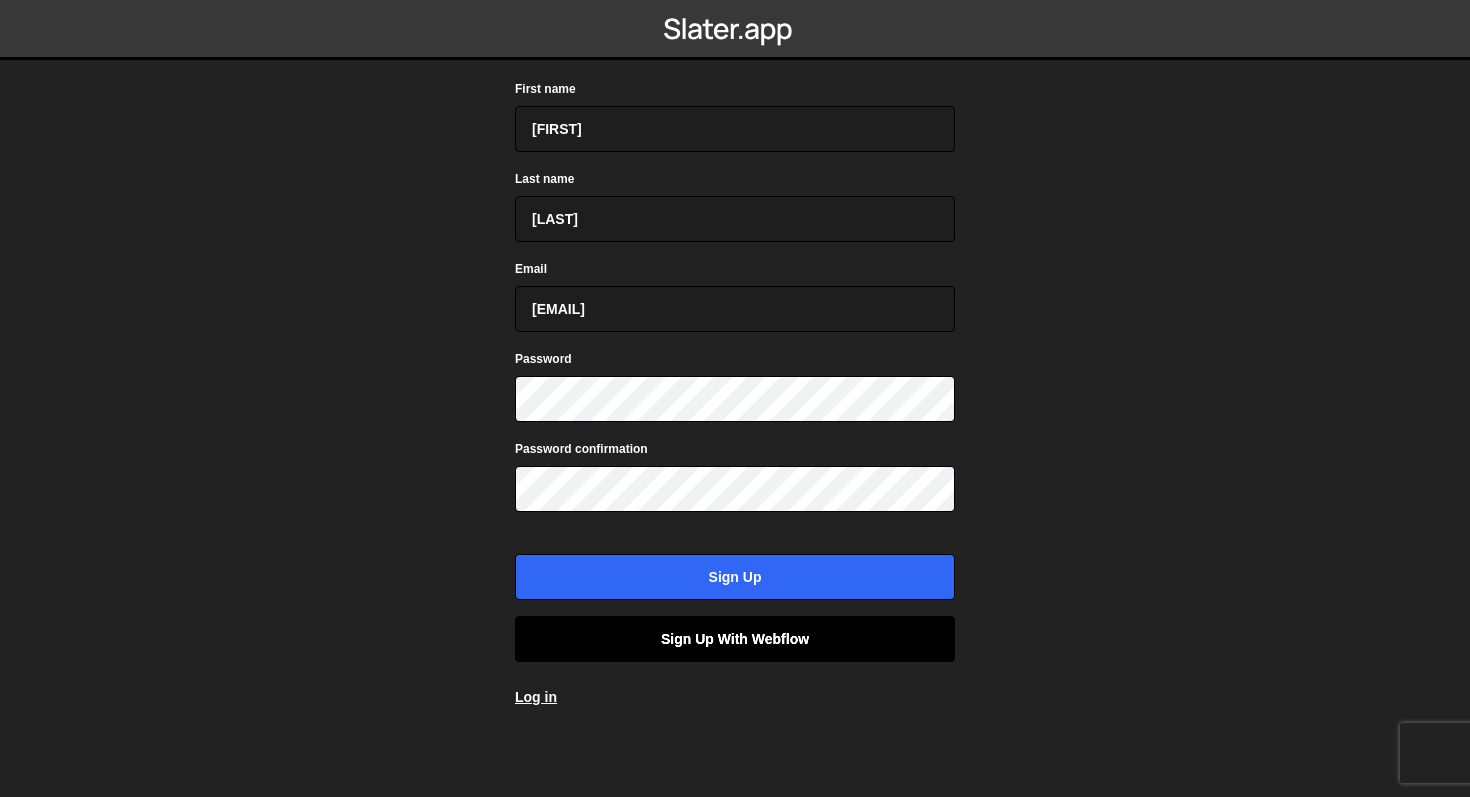 click on "Sign up with Webflow" at bounding box center [735, 639] 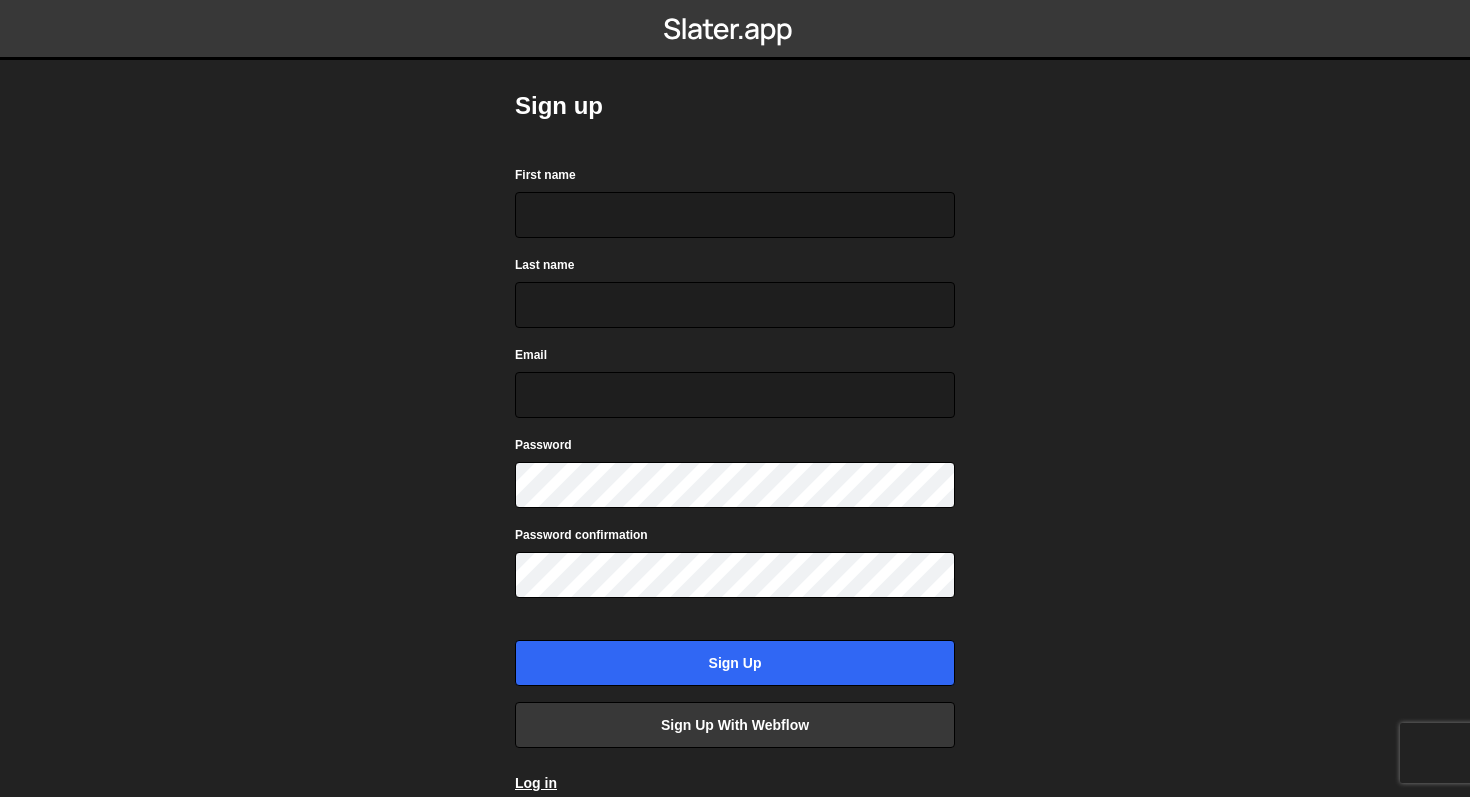 scroll, scrollTop: 0, scrollLeft: 0, axis: both 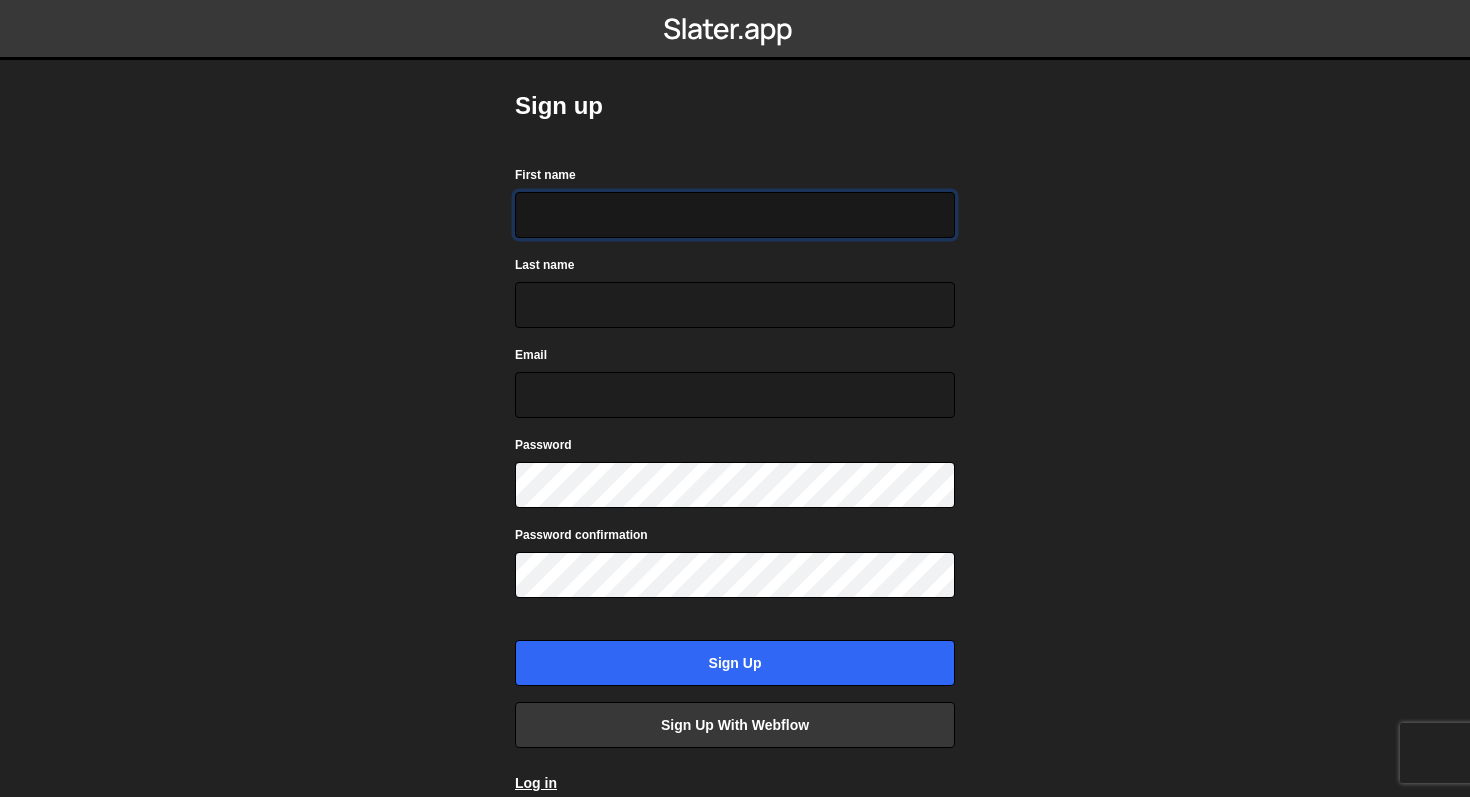 click on "First name" at bounding box center (735, 215) 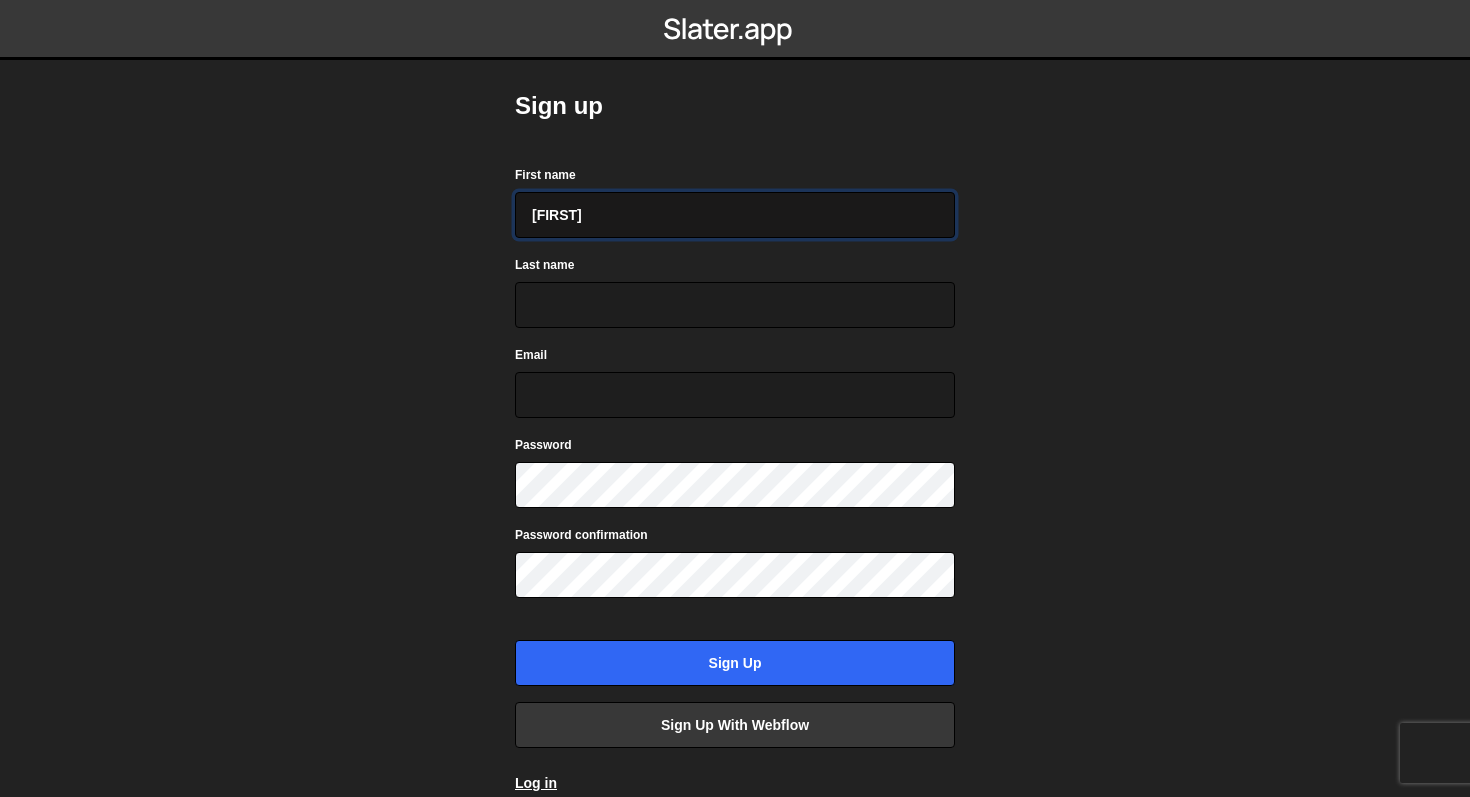 type on "Tom" 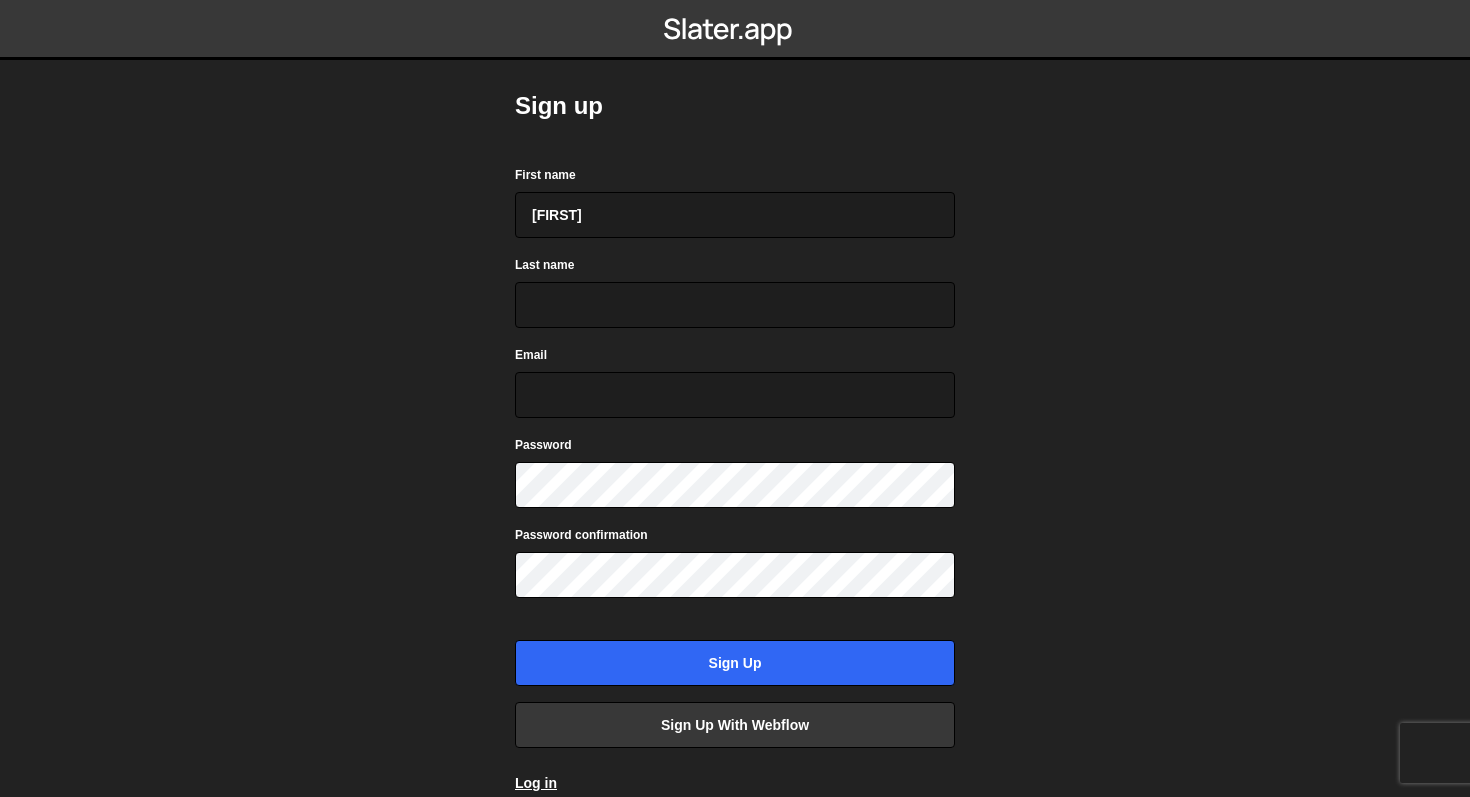 click on "Sign up
First name
Tom
Last name
Email
Password
Password confirmation
Sign up
Sign up with Webflow
Log in" at bounding box center [735, 398] 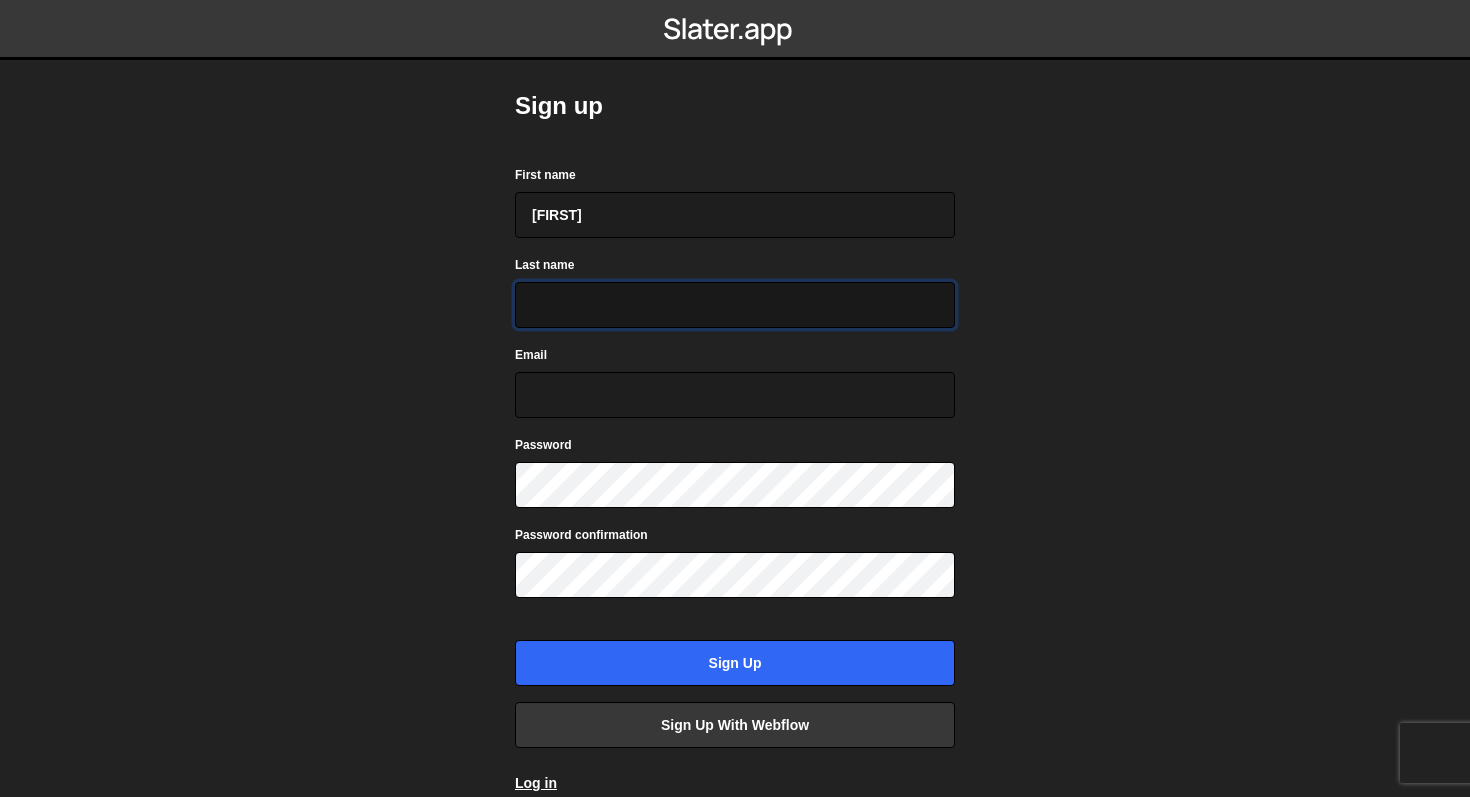 click on "Last name" at bounding box center (735, 305) 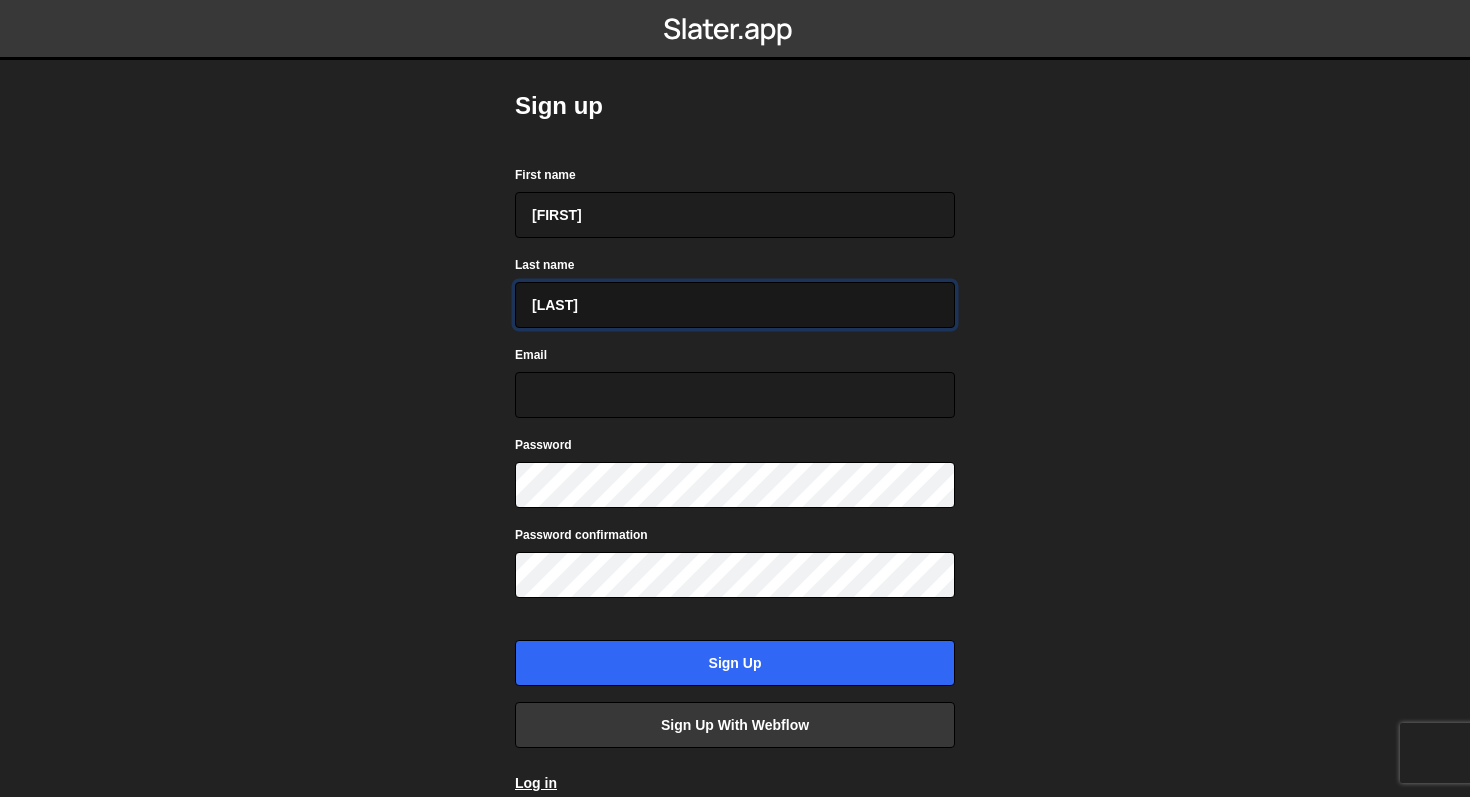 type on "Tholen" 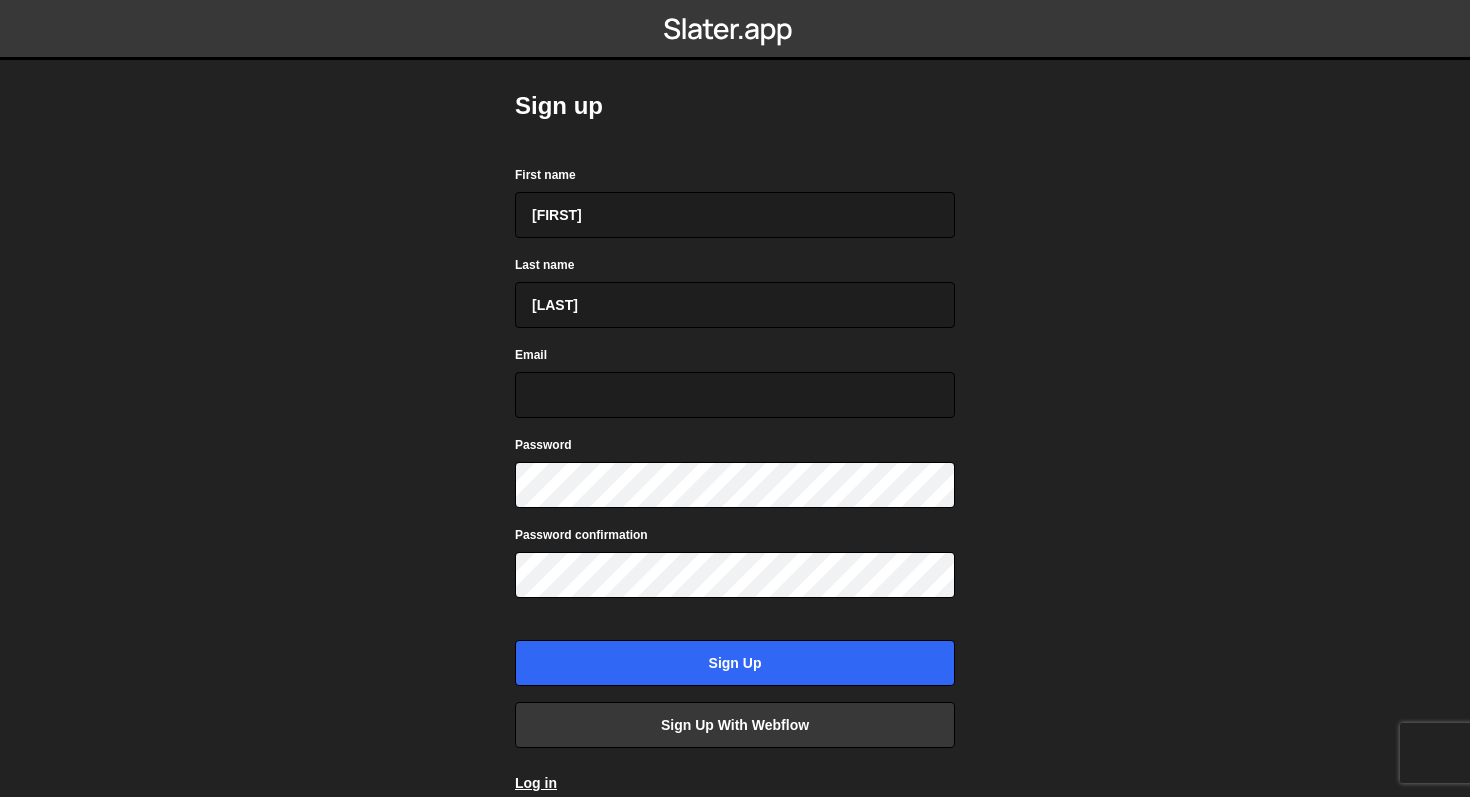 click on "Sign up
First name
Tom
Last name
Tholen
Email
Password
Password confirmation
Sign up
Sign up with Webflow
Log in" at bounding box center [735, 398] 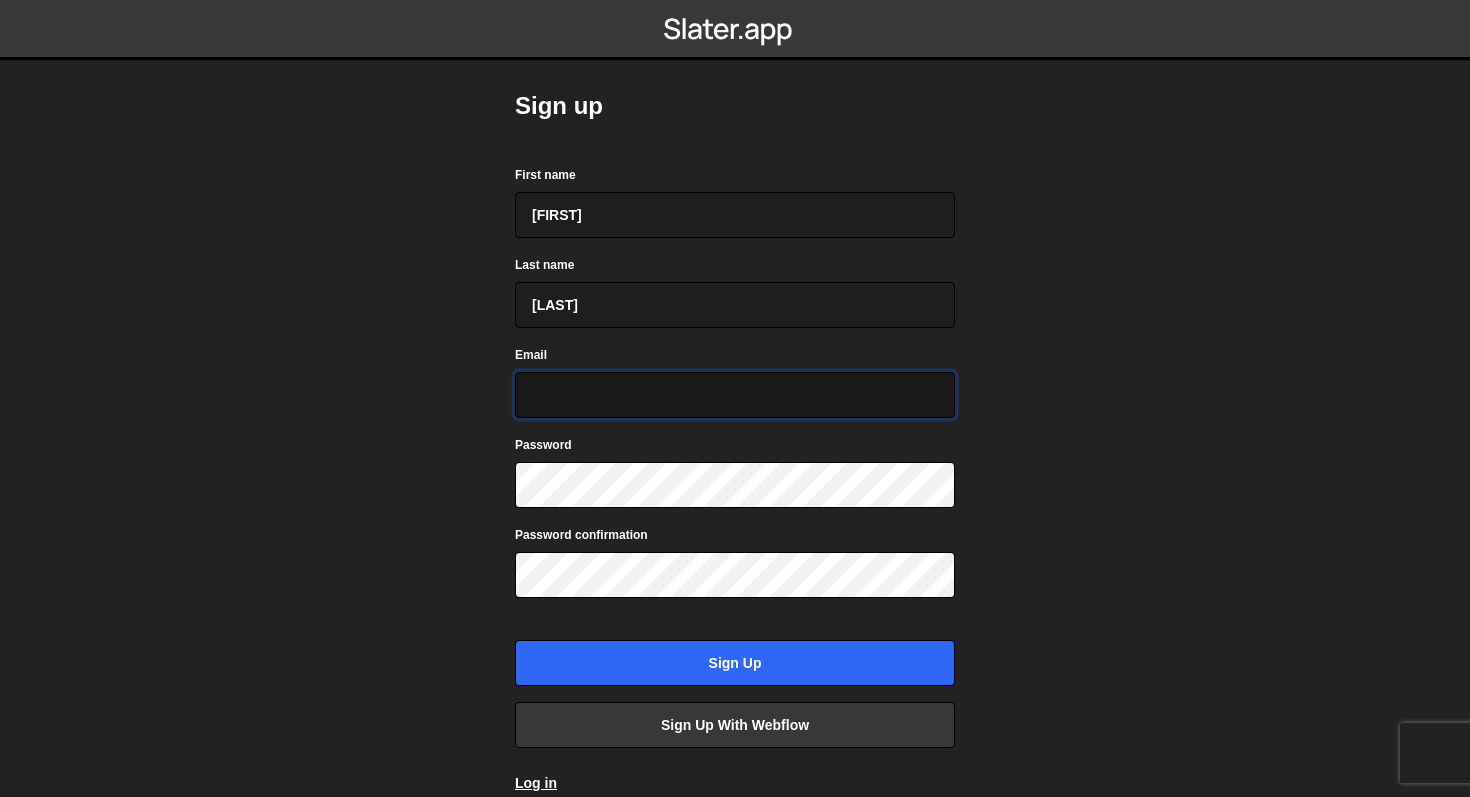 click on "Email" at bounding box center [735, 395] 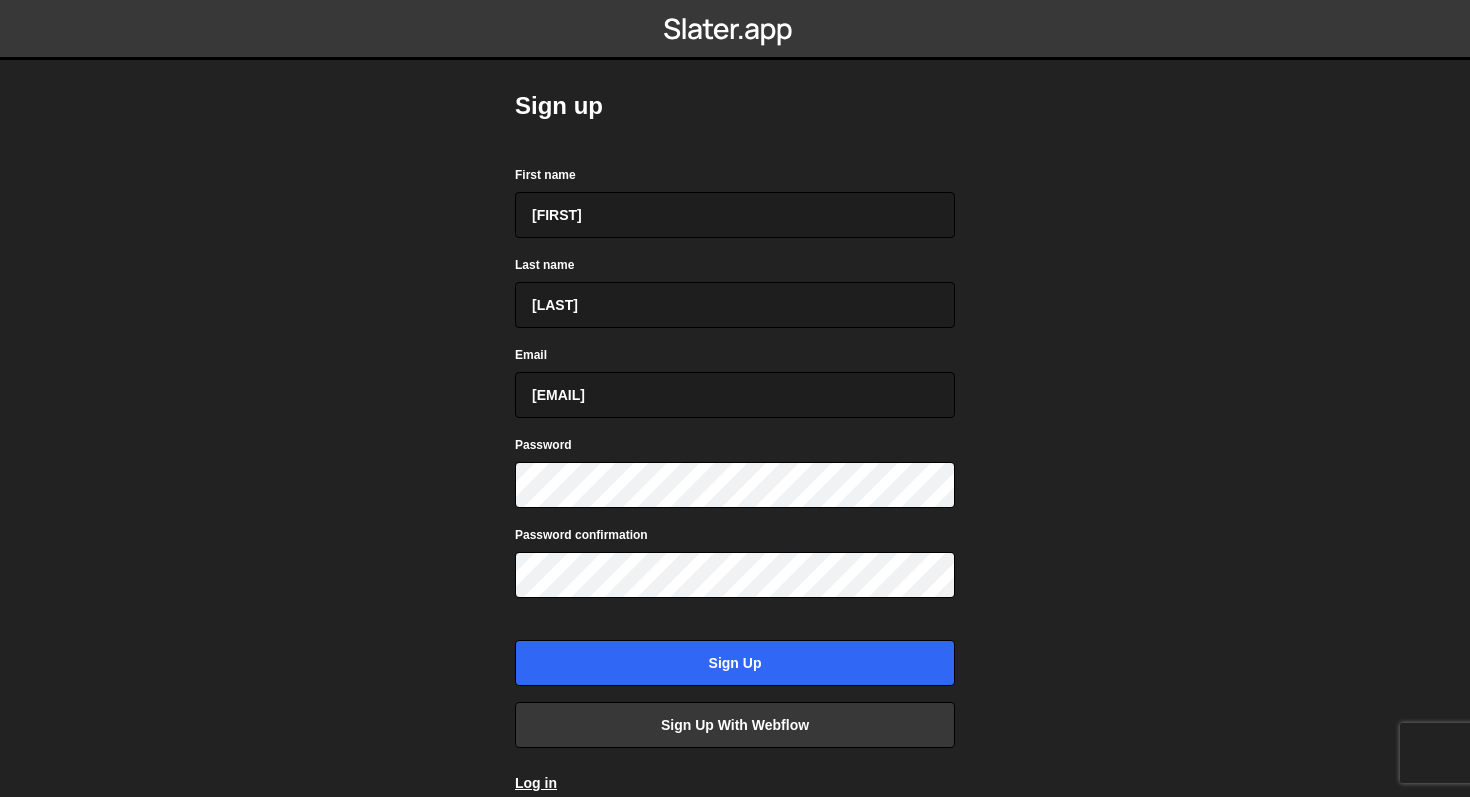 click on "Sign up
First name
Tom
Last name
Tholen
Email
t.tholen@core9.com
Password
Password confirmation
Sign up
Sign up with Webflow
Log in" at bounding box center (735, 398) 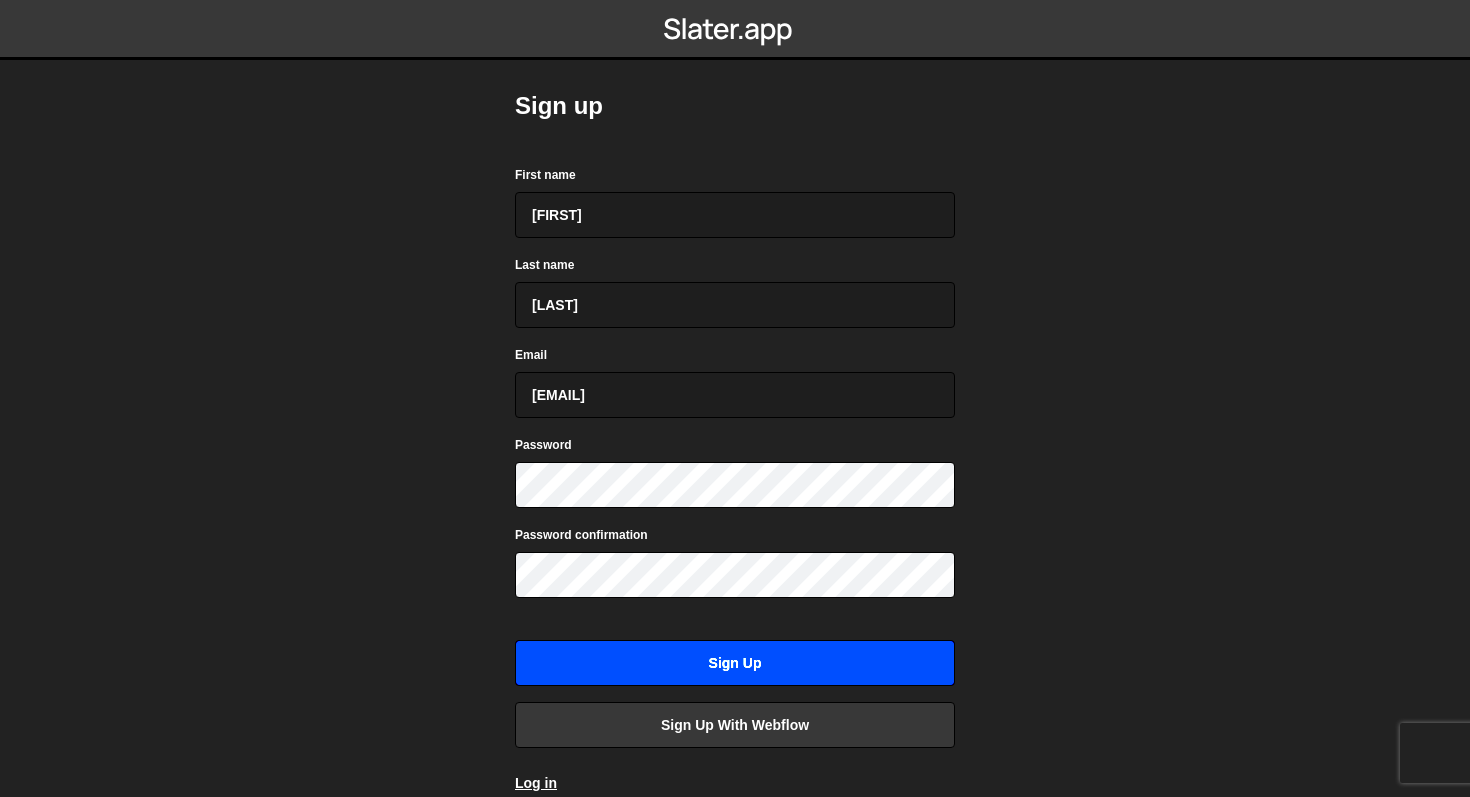 click on "Sign up" at bounding box center (735, 663) 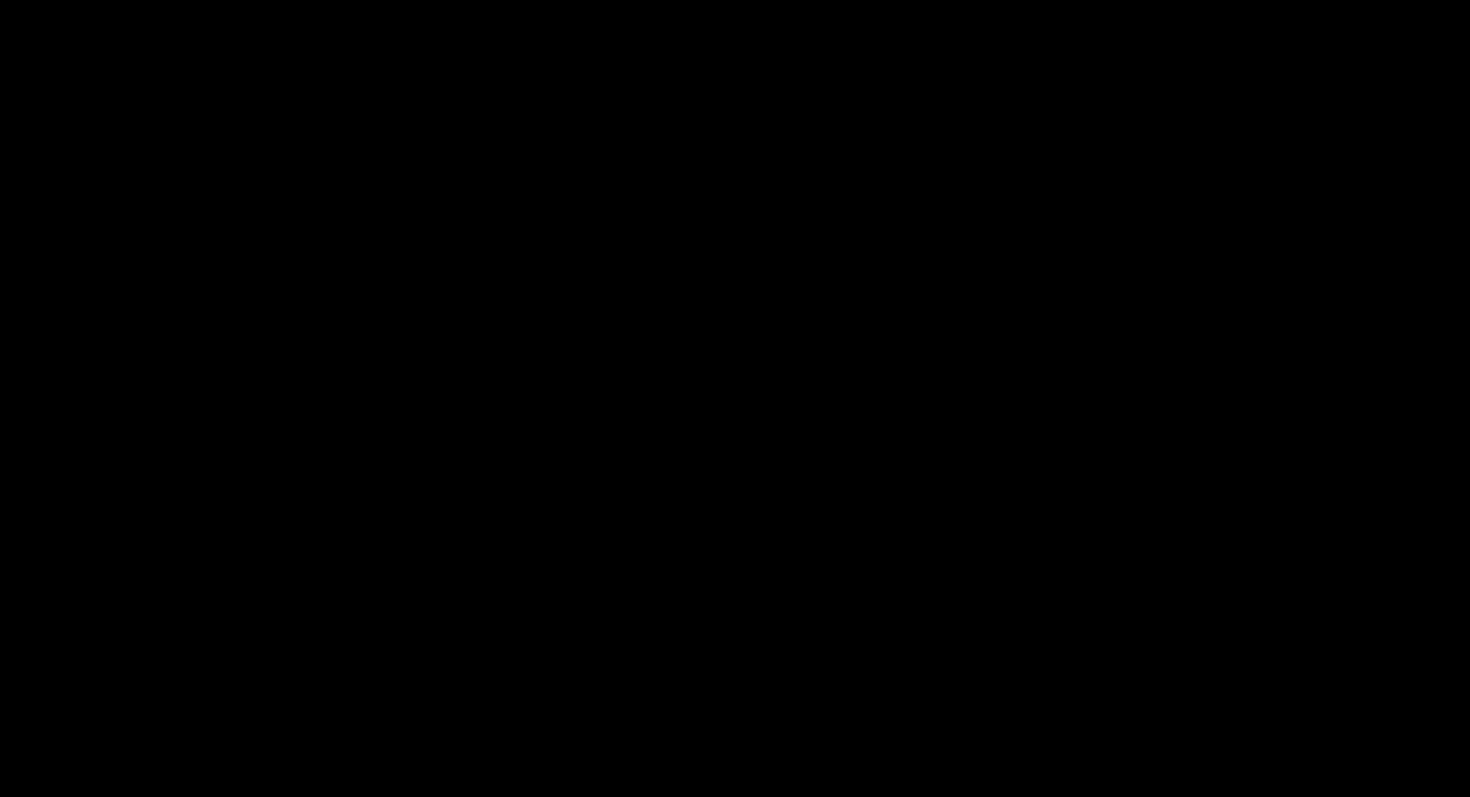 scroll, scrollTop: 0, scrollLeft: 0, axis: both 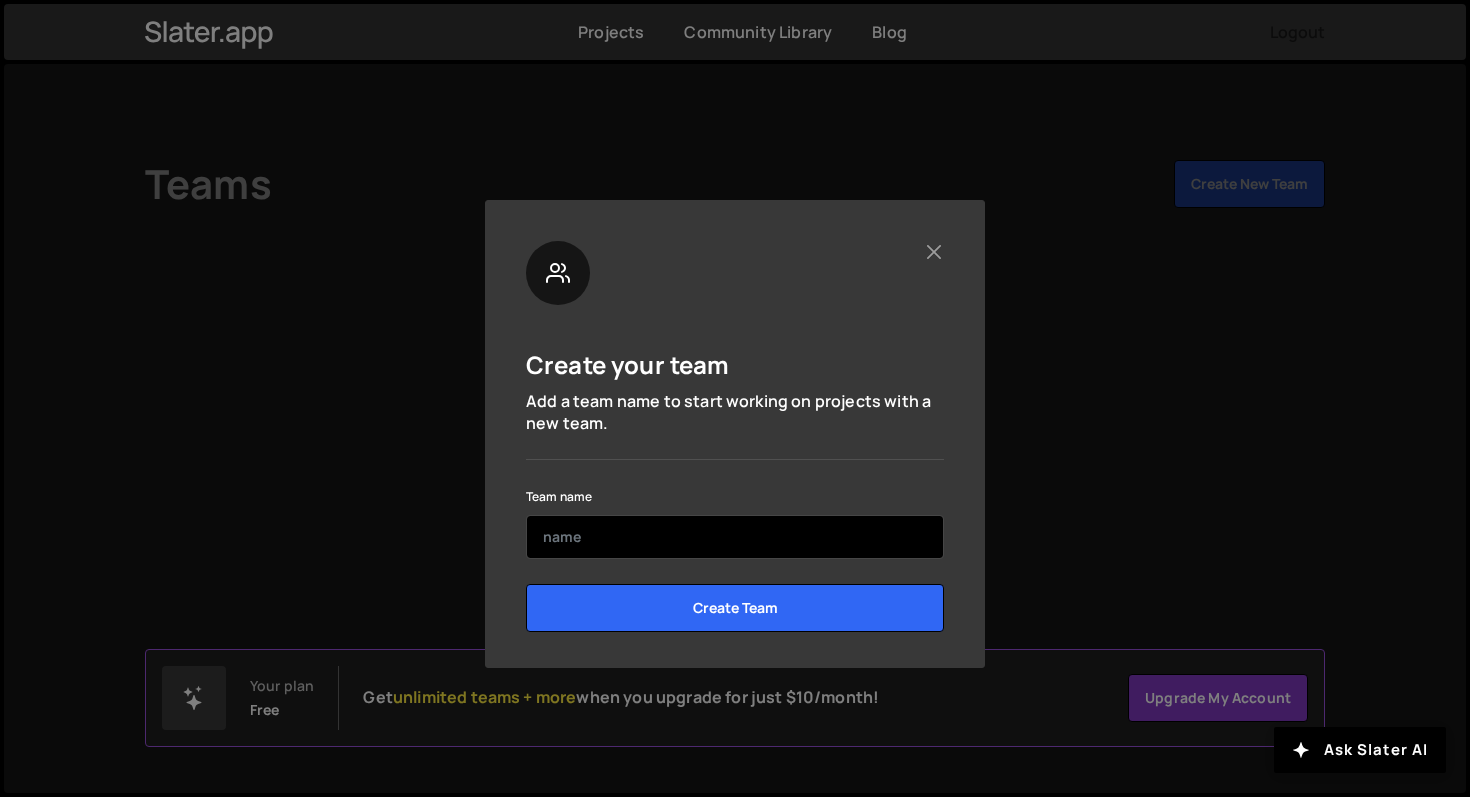 click at bounding box center (735, 537) 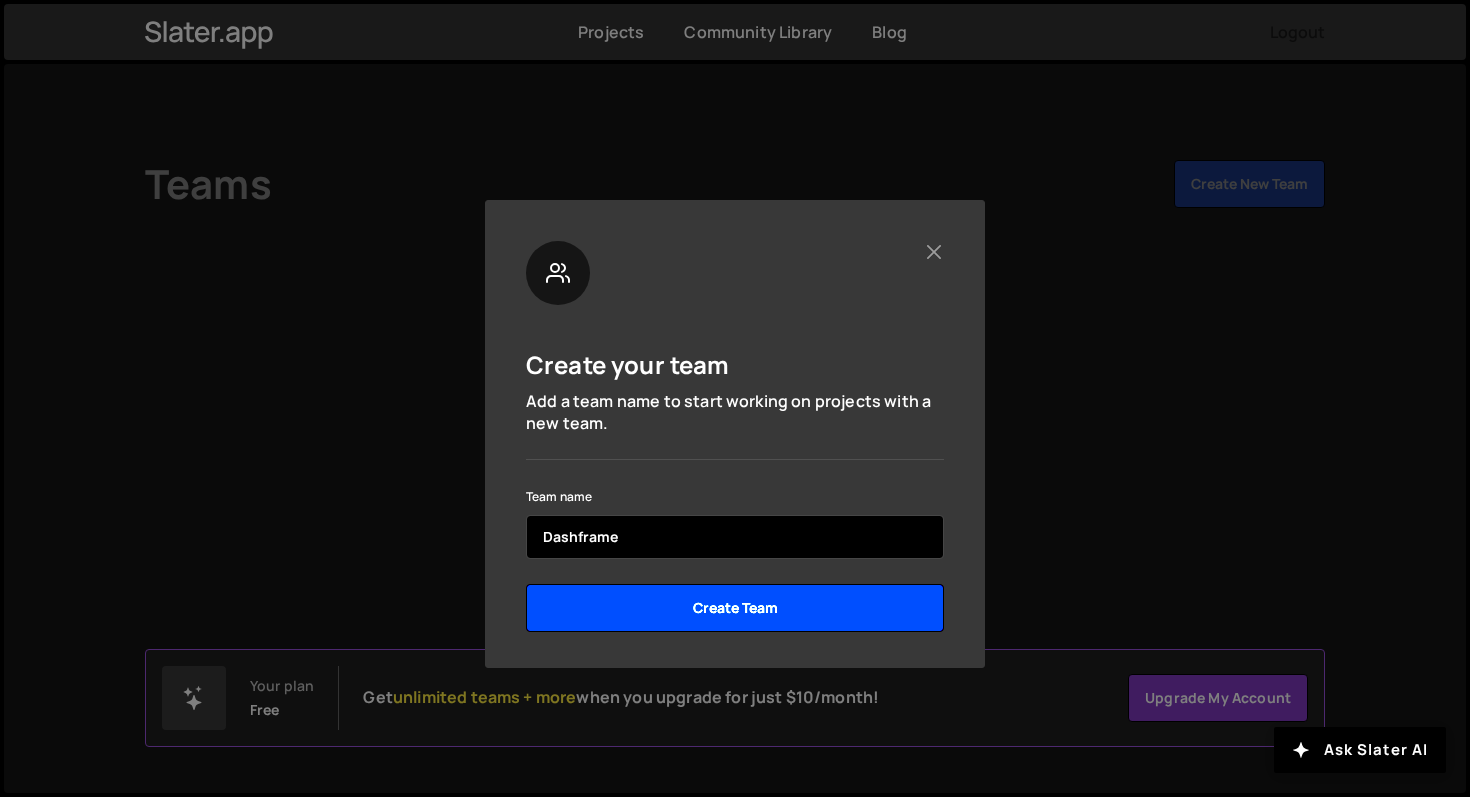 type on "Dashframe" 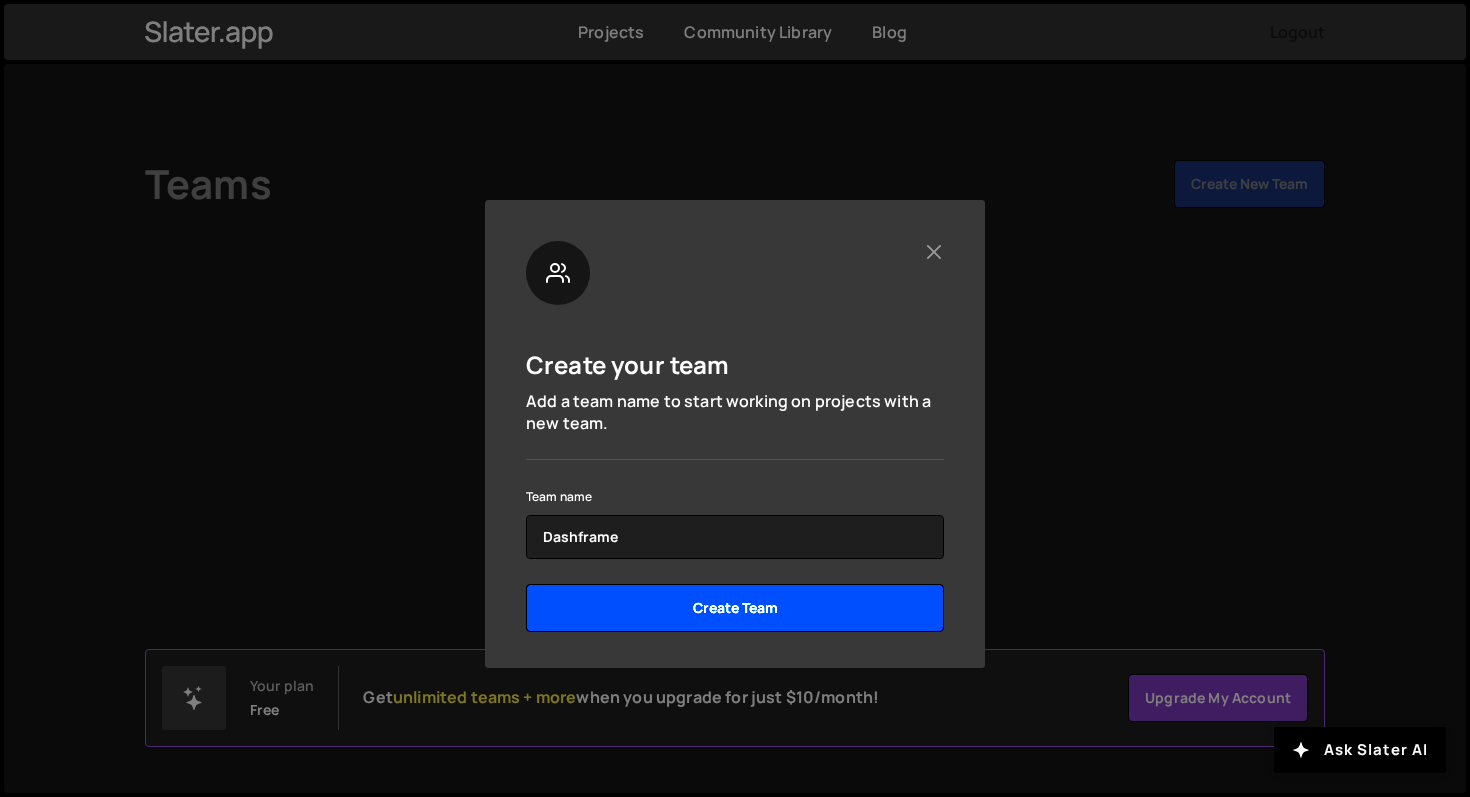 click on "Create Team" at bounding box center (735, 608) 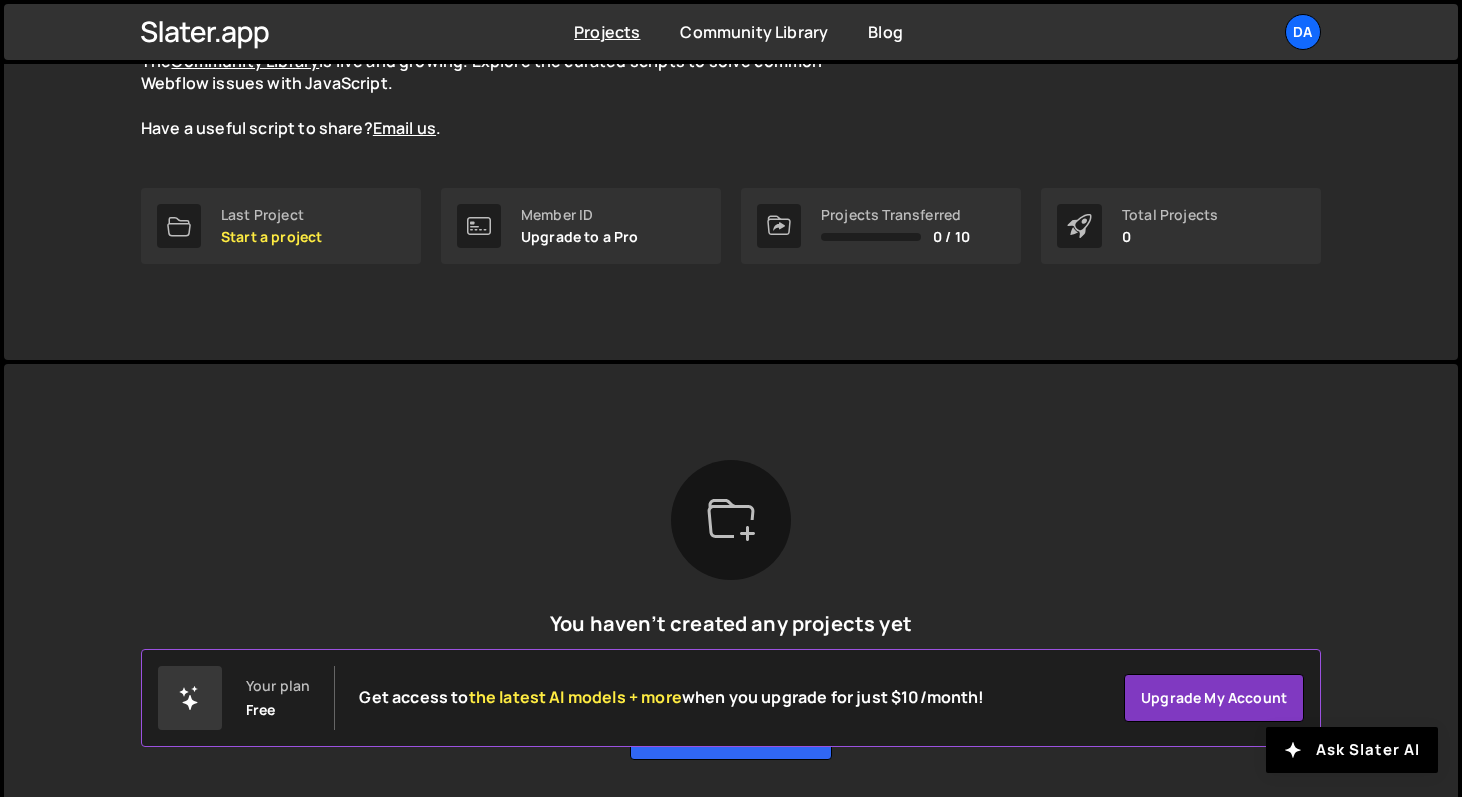 scroll, scrollTop: 275, scrollLeft: 0, axis: vertical 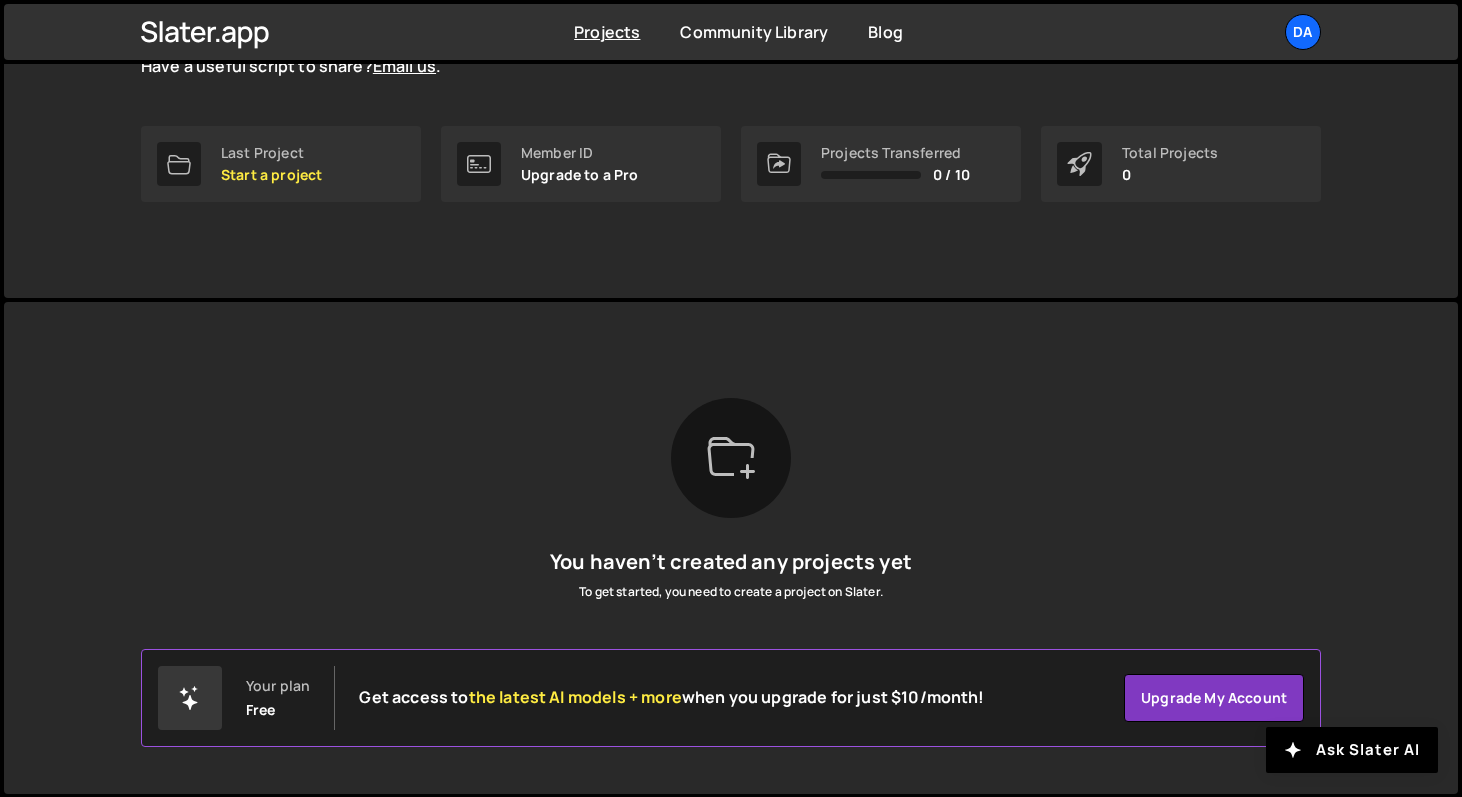 drag, startPoint x: 623, startPoint y: 698, endPoint x: 1026, endPoint y: 718, distance: 403.49597 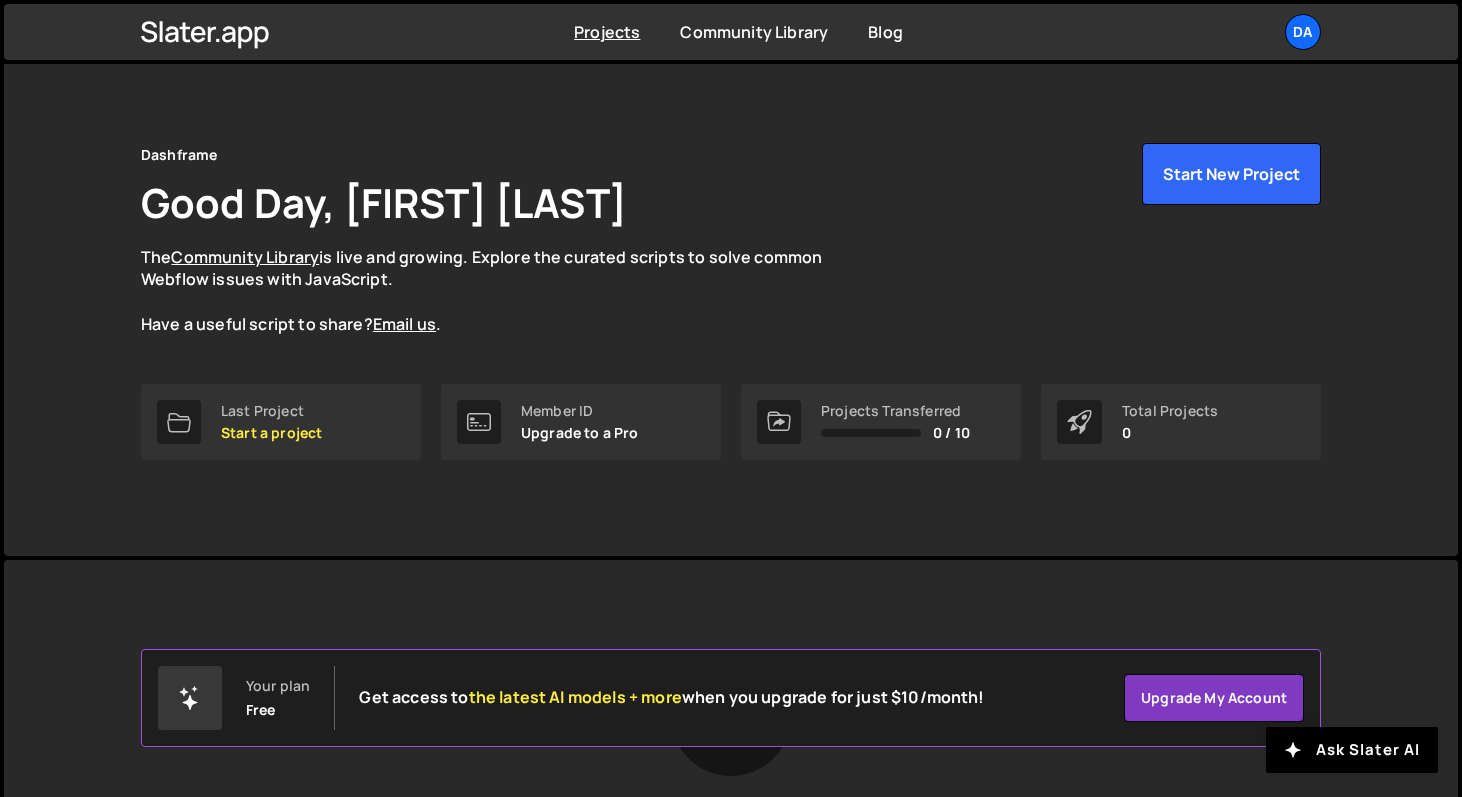 scroll, scrollTop: 0, scrollLeft: 0, axis: both 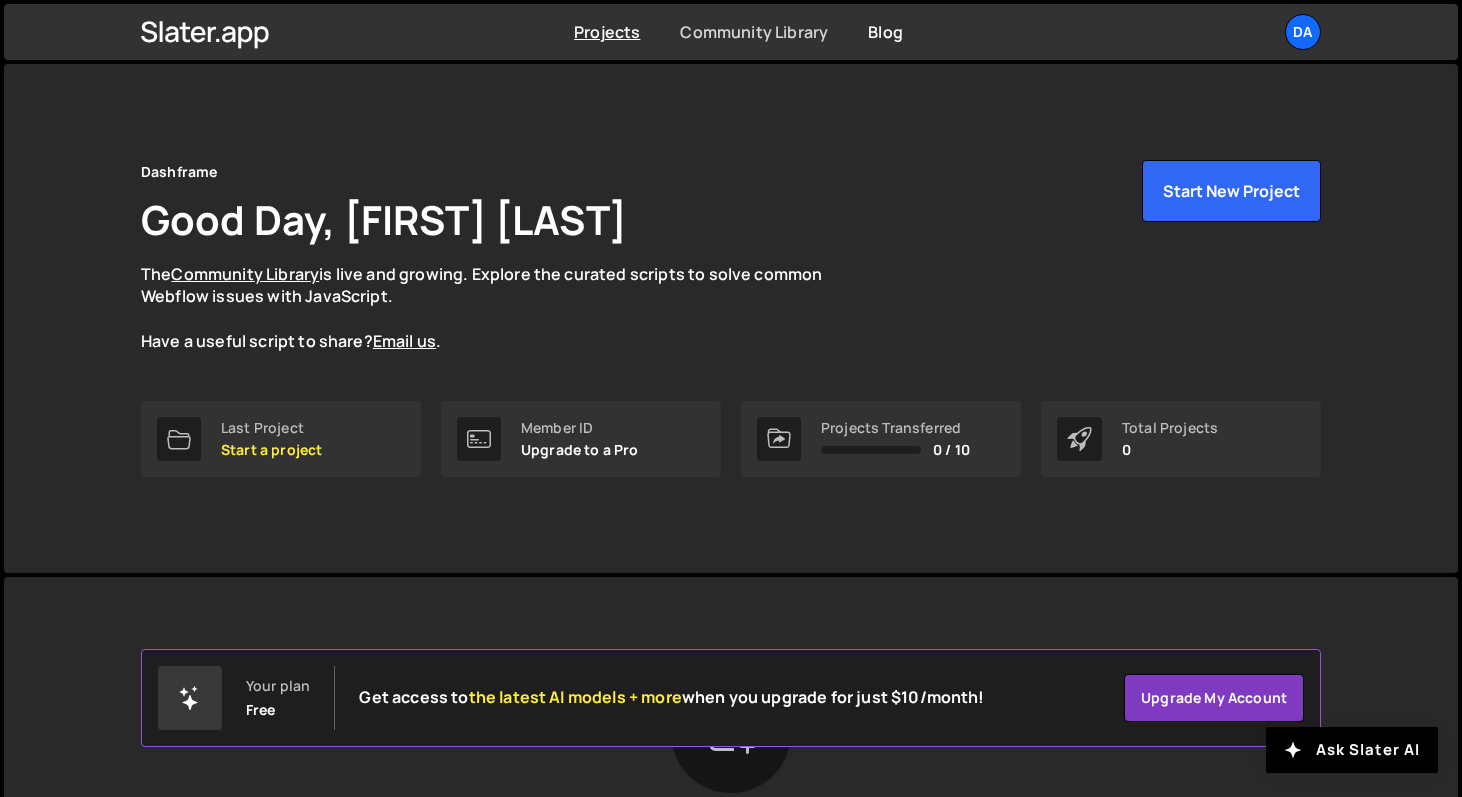 click on "Community Library" at bounding box center [754, 32] 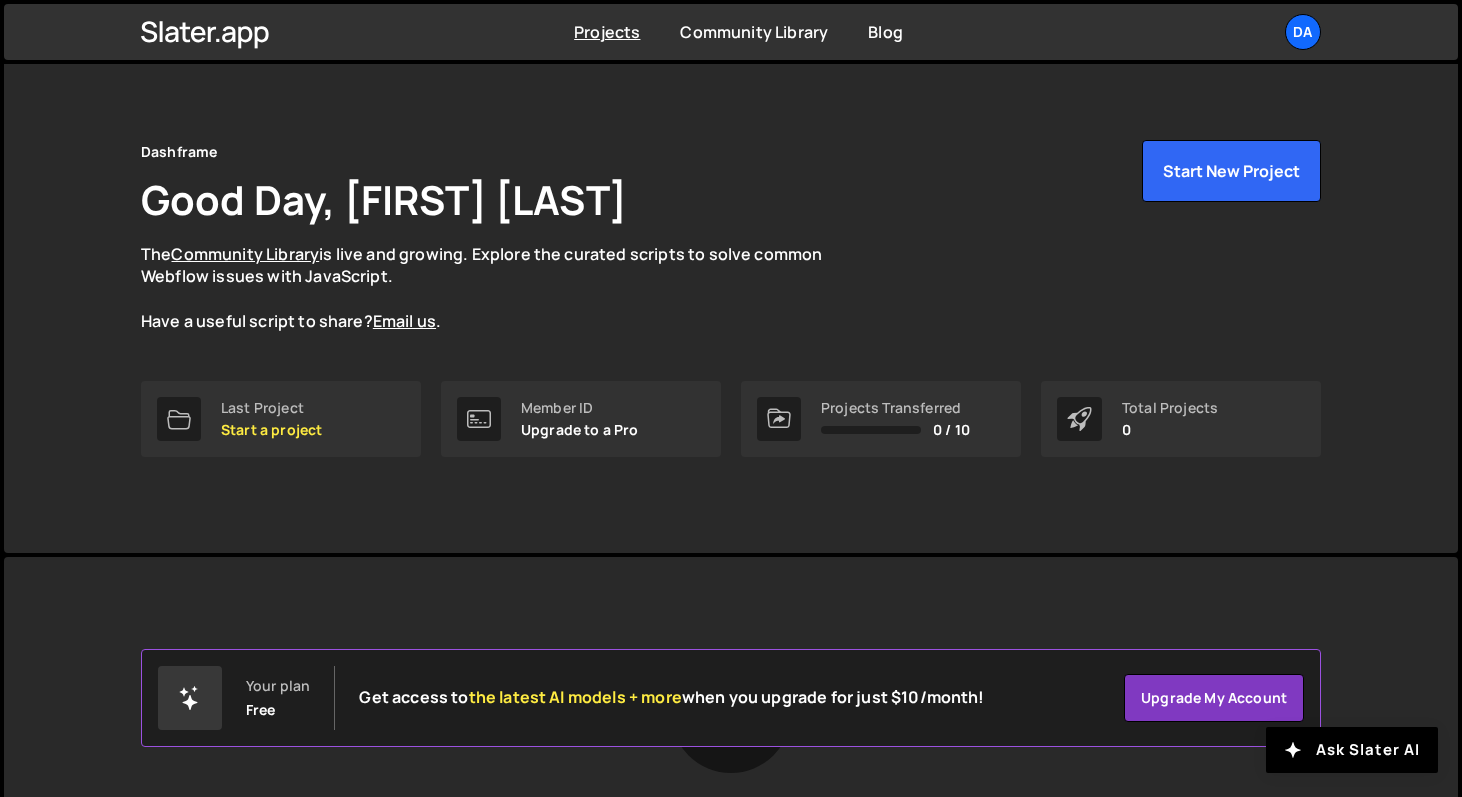scroll, scrollTop: 22, scrollLeft: 0, axis: vertical 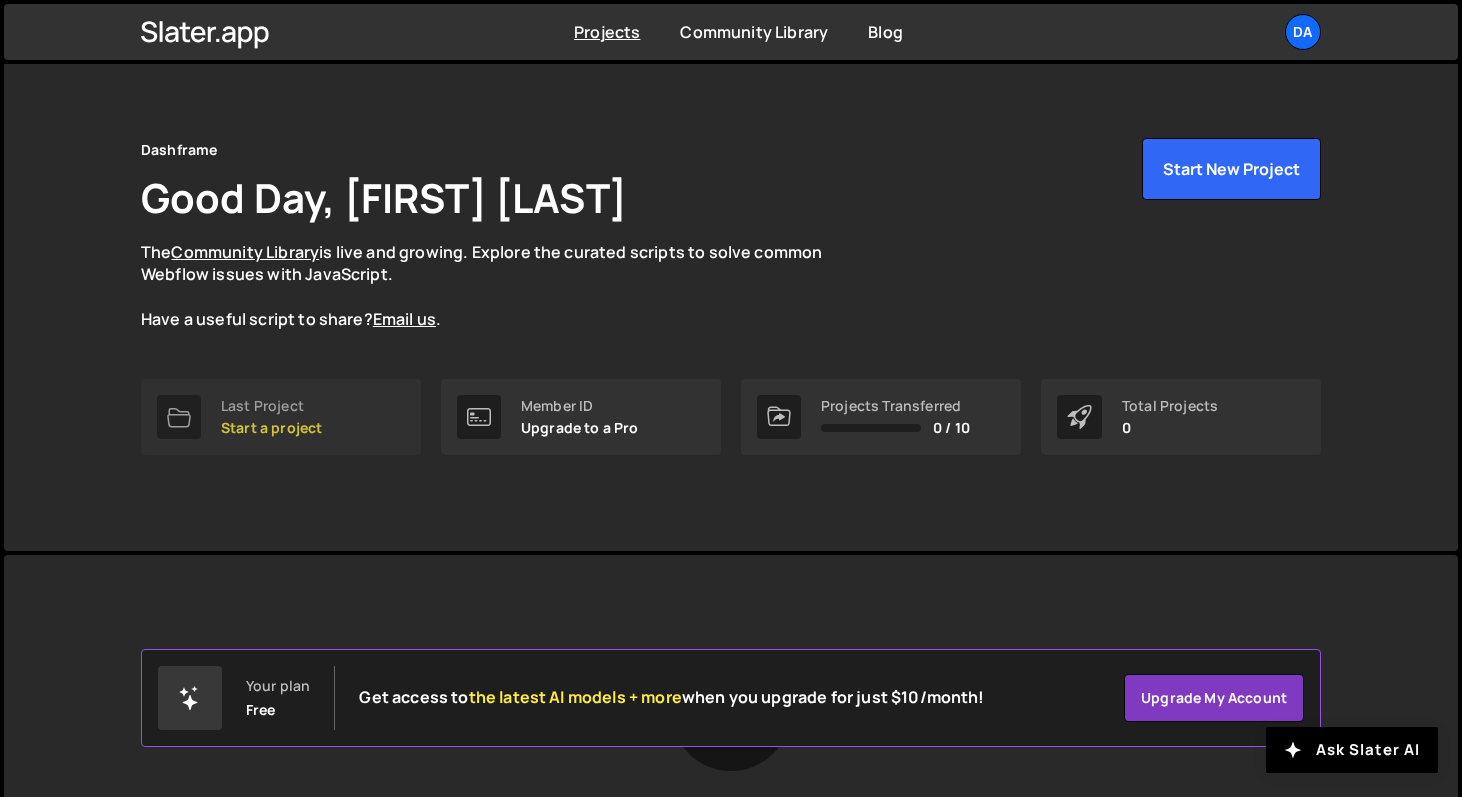 click on "Start a project" at bounding box center (271, 428) 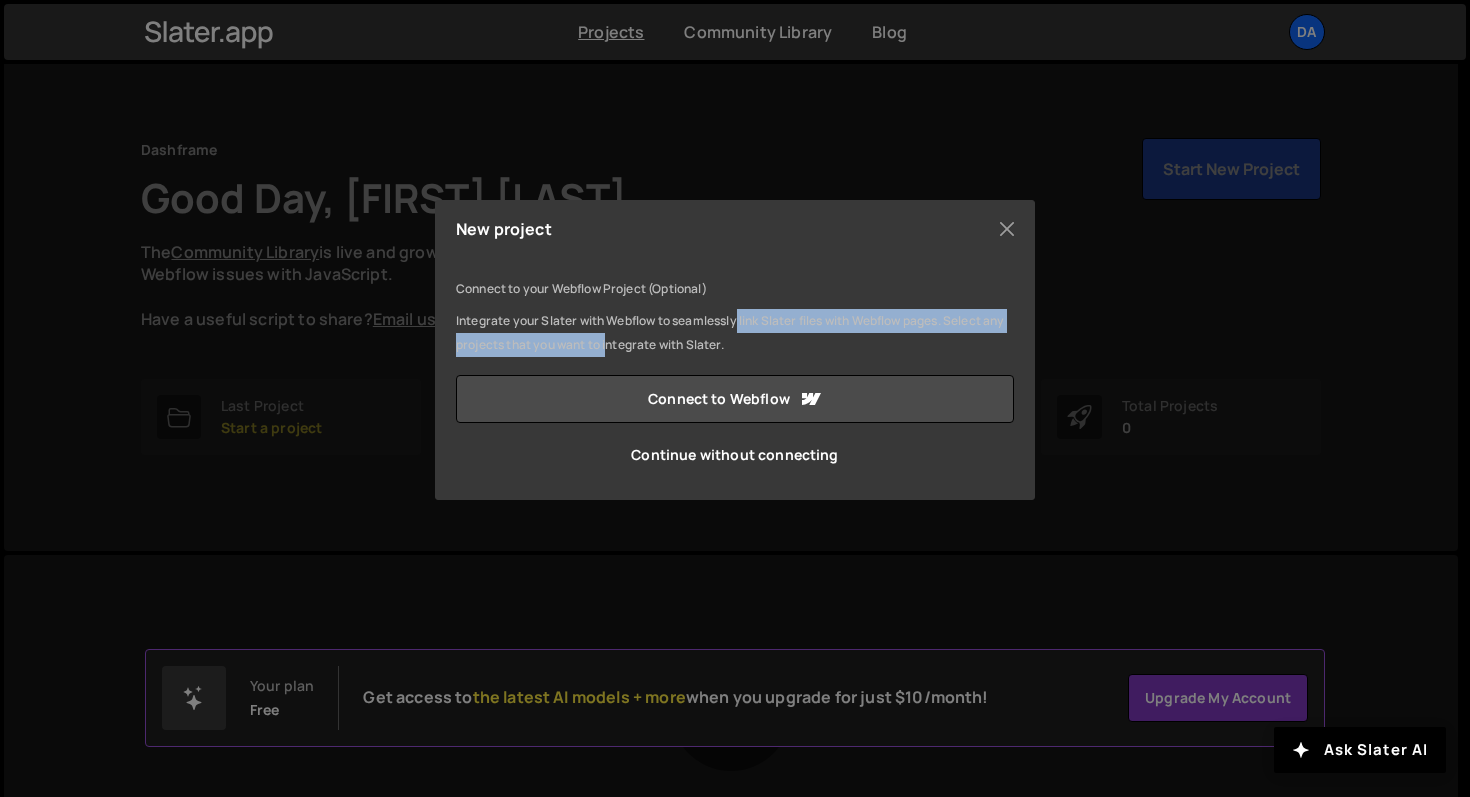 drag, startPoint x: 634, startPoint y: 342, endPoint x: 738, endPoint y: 317, distance: 106.96261 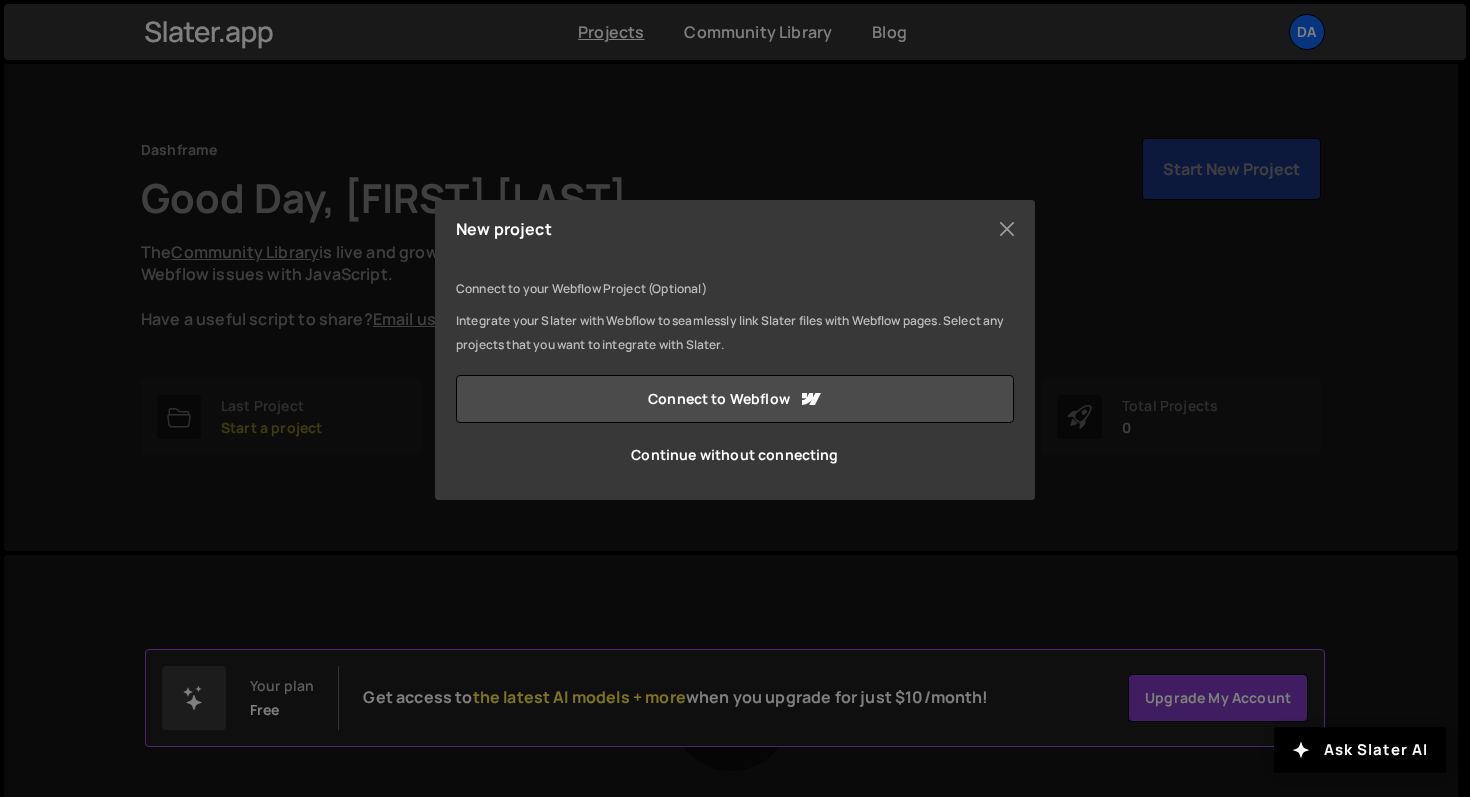 click on "Integrate your Slater with Webflow to seamlessly link Slater files with Webflow pages. Select any projects that you want to integrate with Slater." at bounding box center (735, 333) 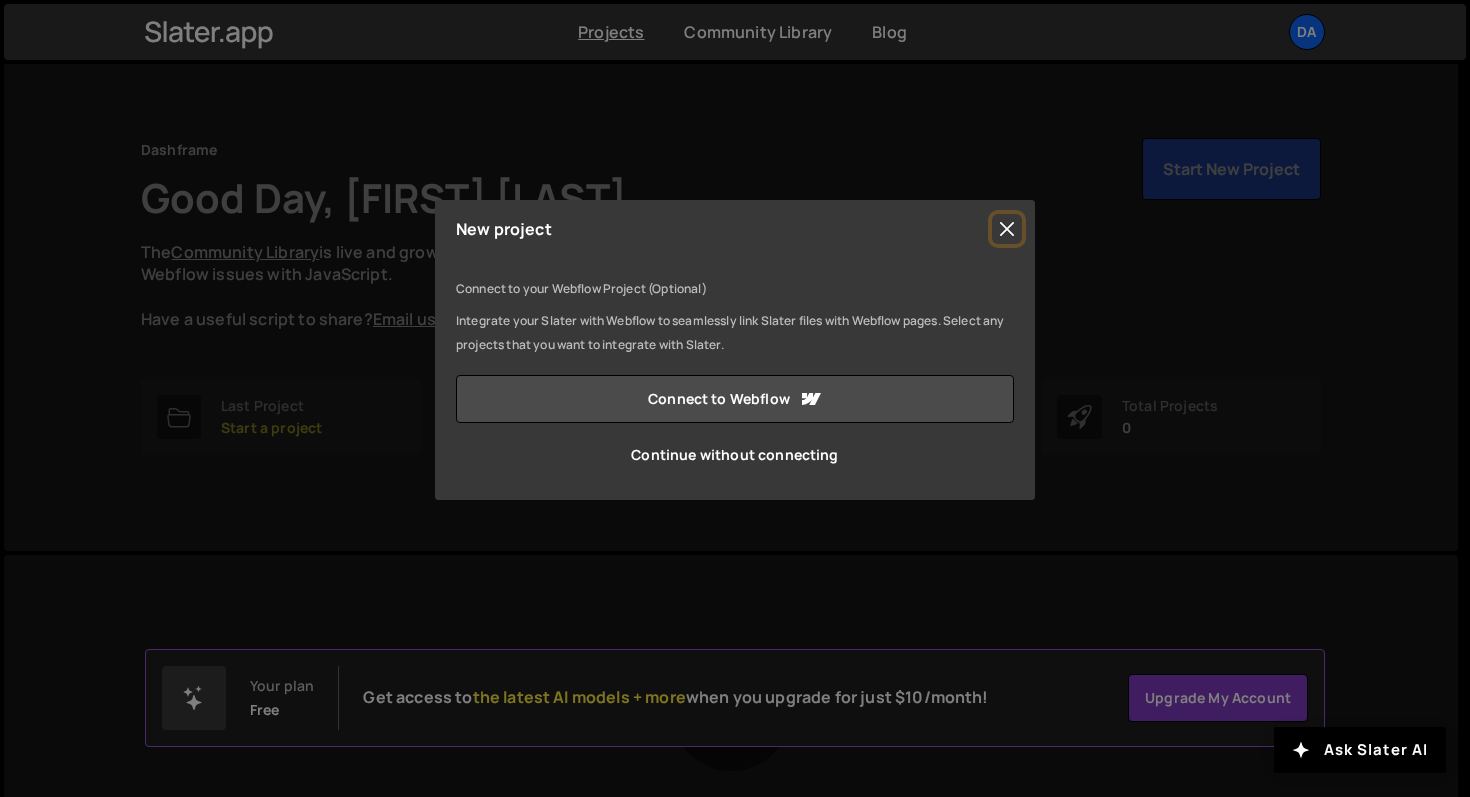 click at bounding box center (1007, 229) 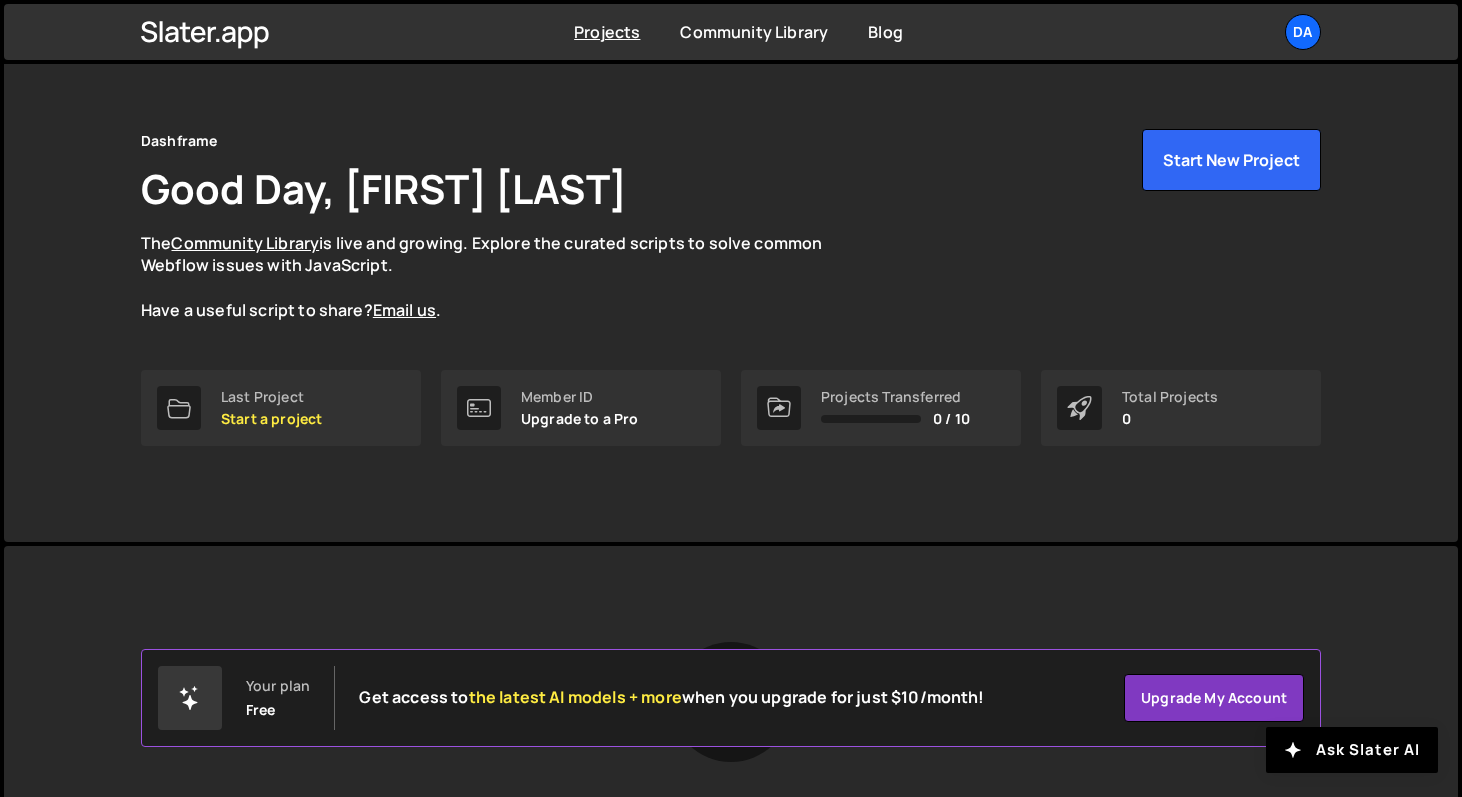 scroll, scrollTop: 0, scrollLeft: 0, axis: both 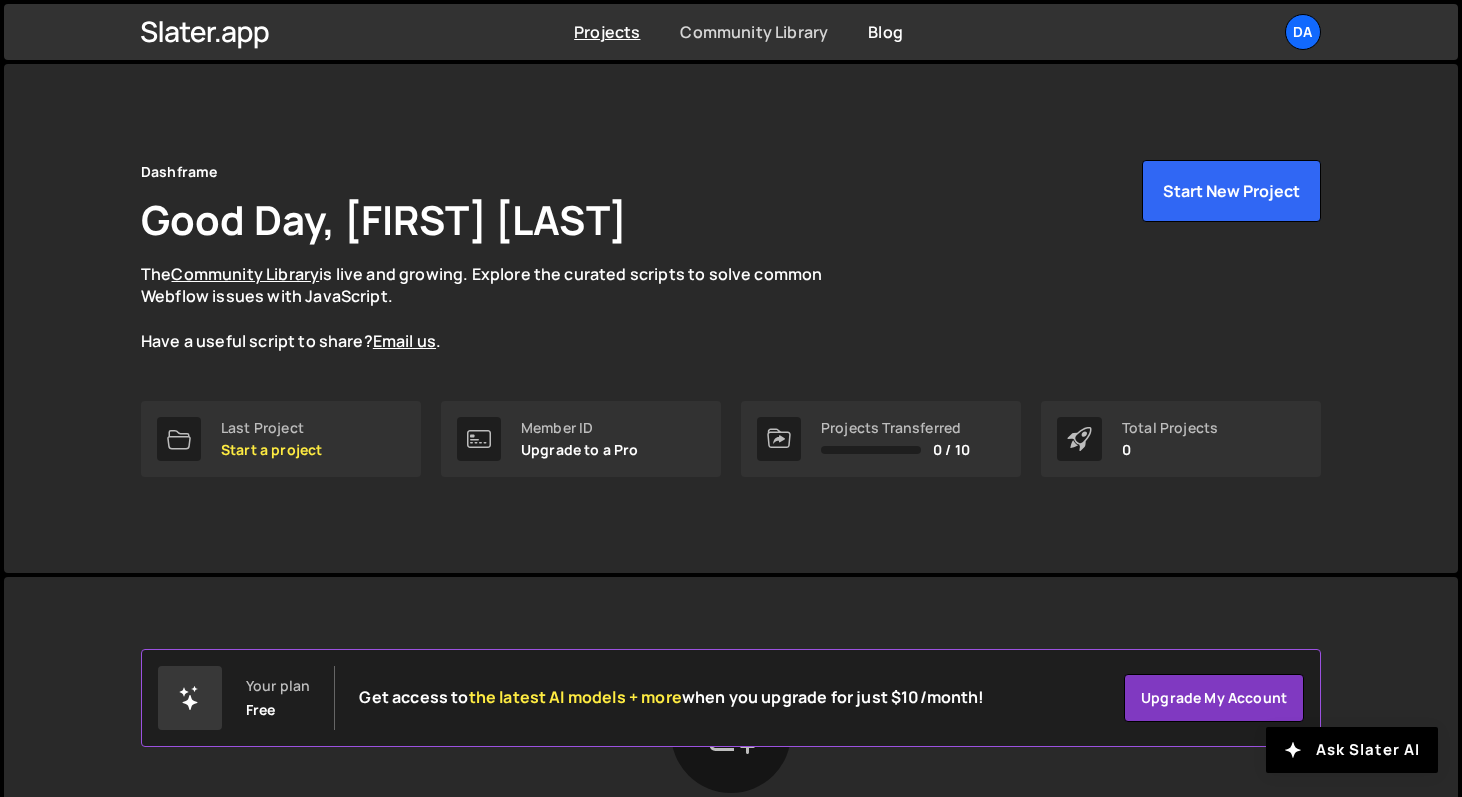 click on "Community Library" at bounding box center [754, 32] 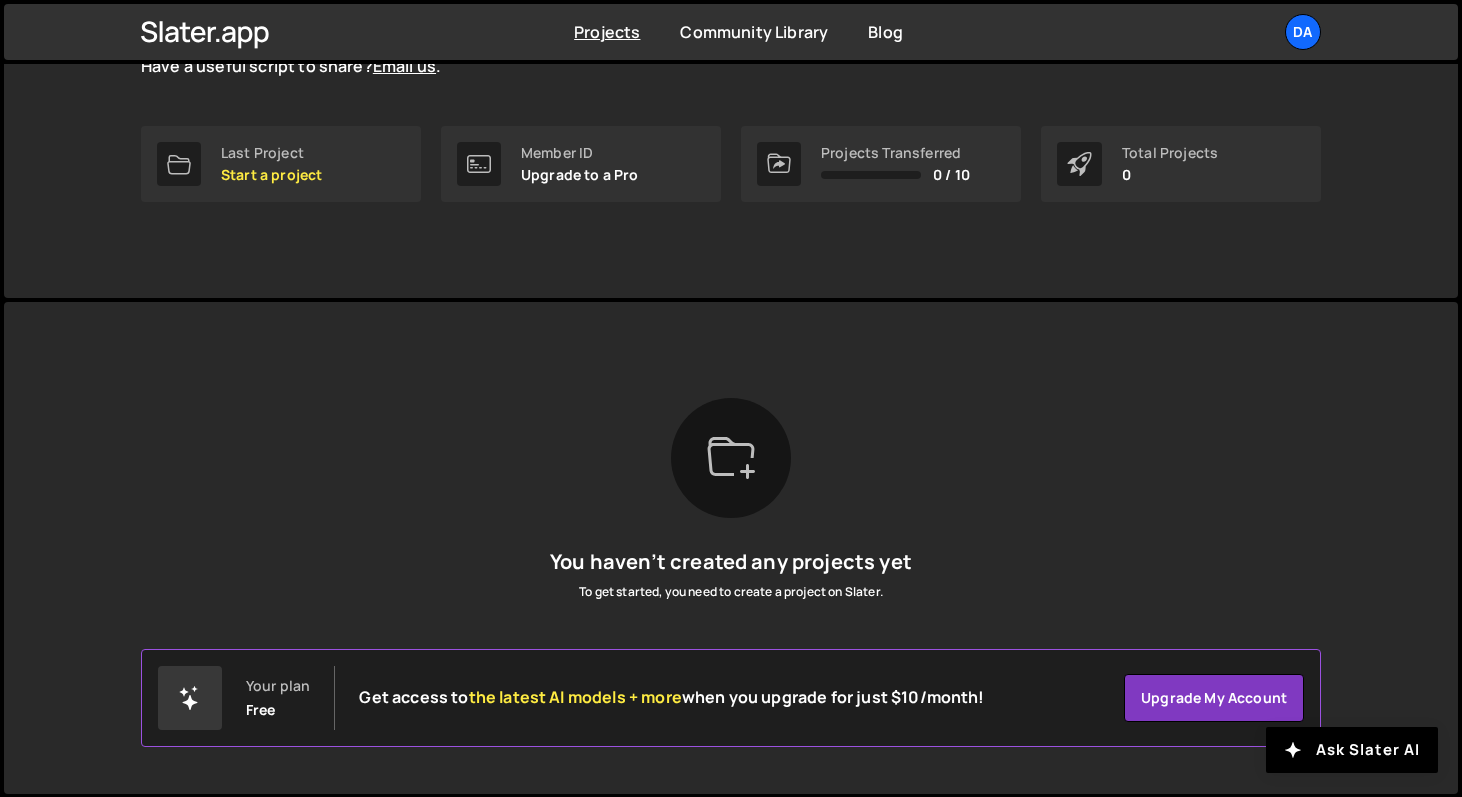 scroll, scrollTop: 0, scrollLeft: 0, axis: both 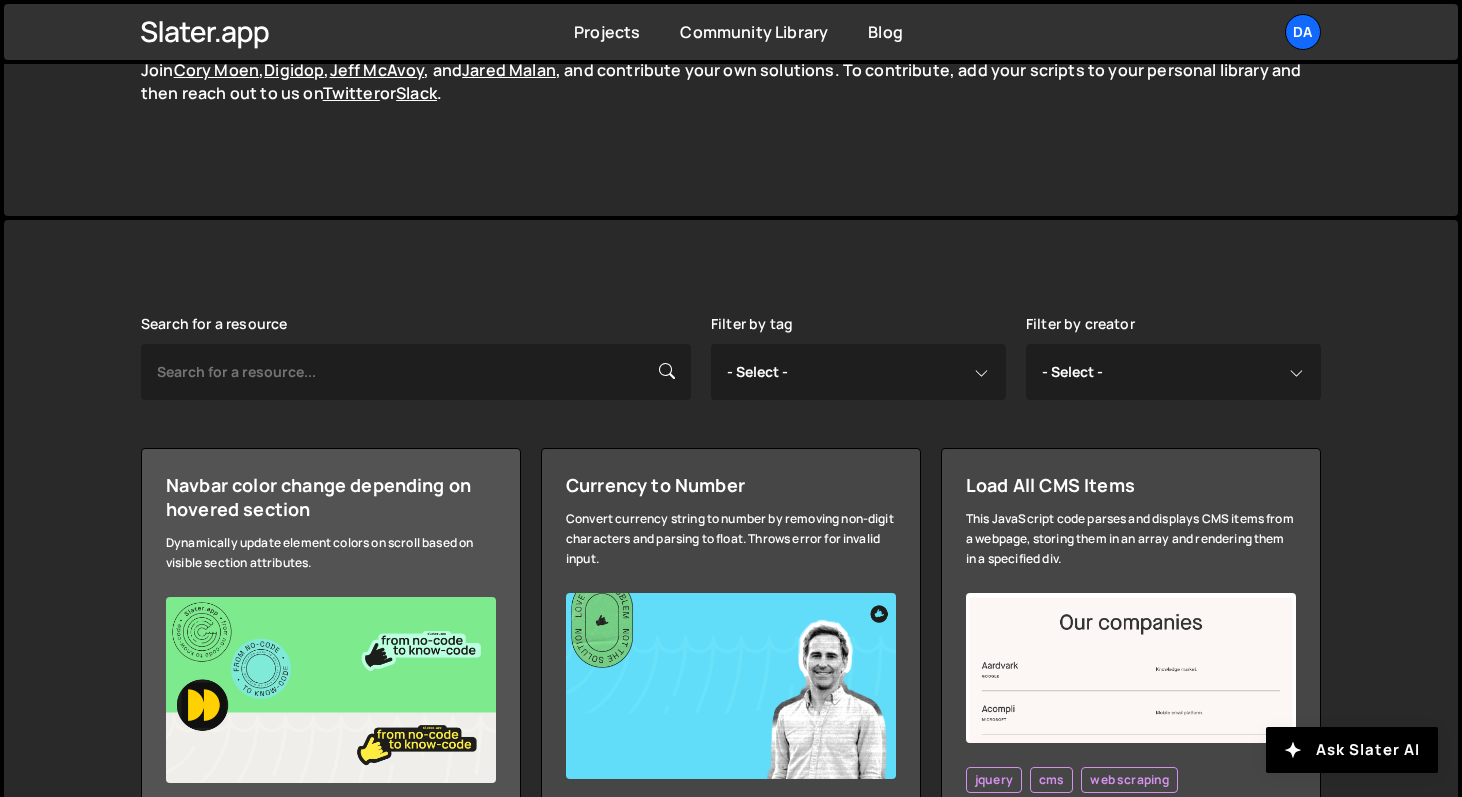 click on "Navbar color change depending on hovered section" at bounding box center (331, 497) 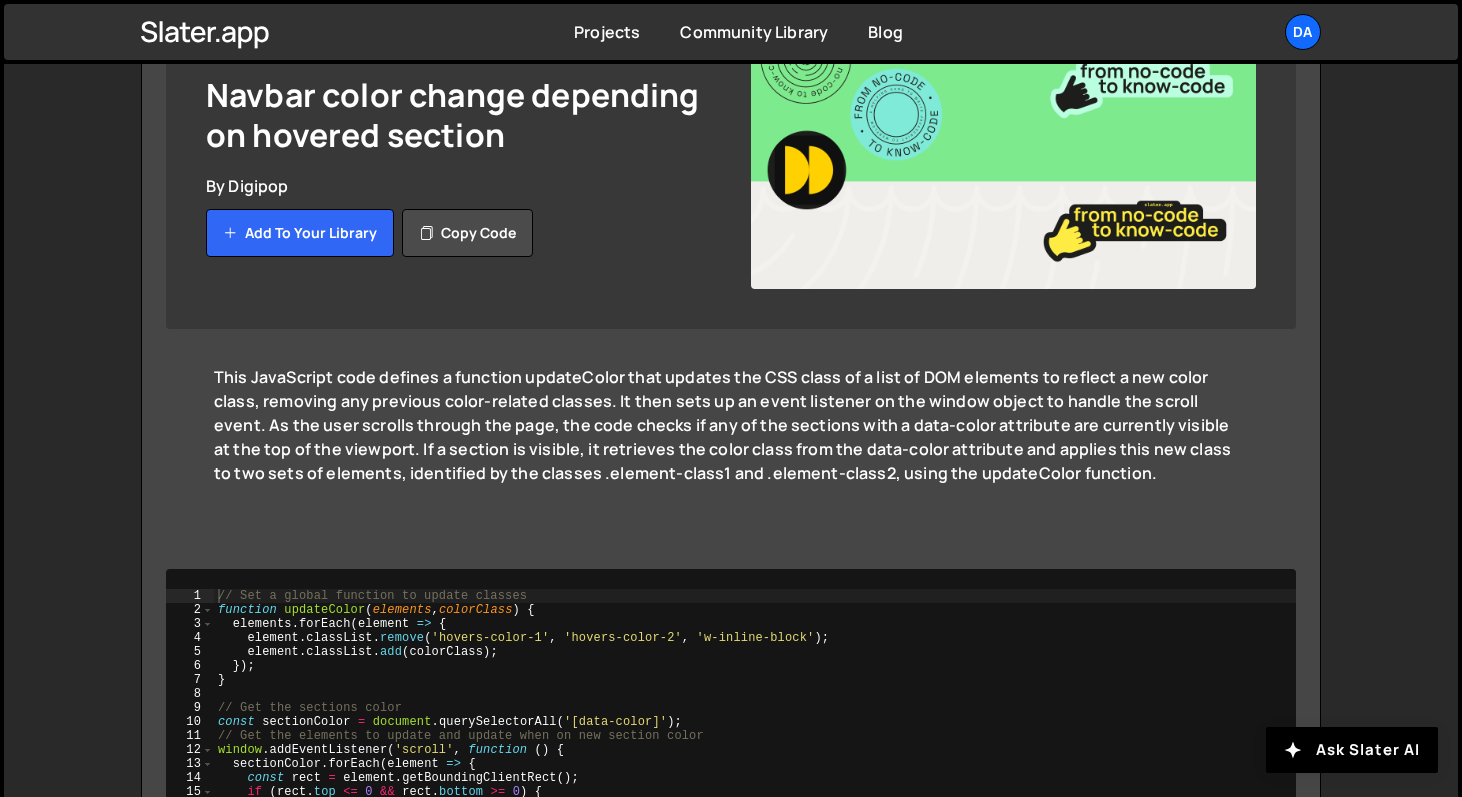scroll, scrollTop: 0, scrollLeft: 0, axis: both 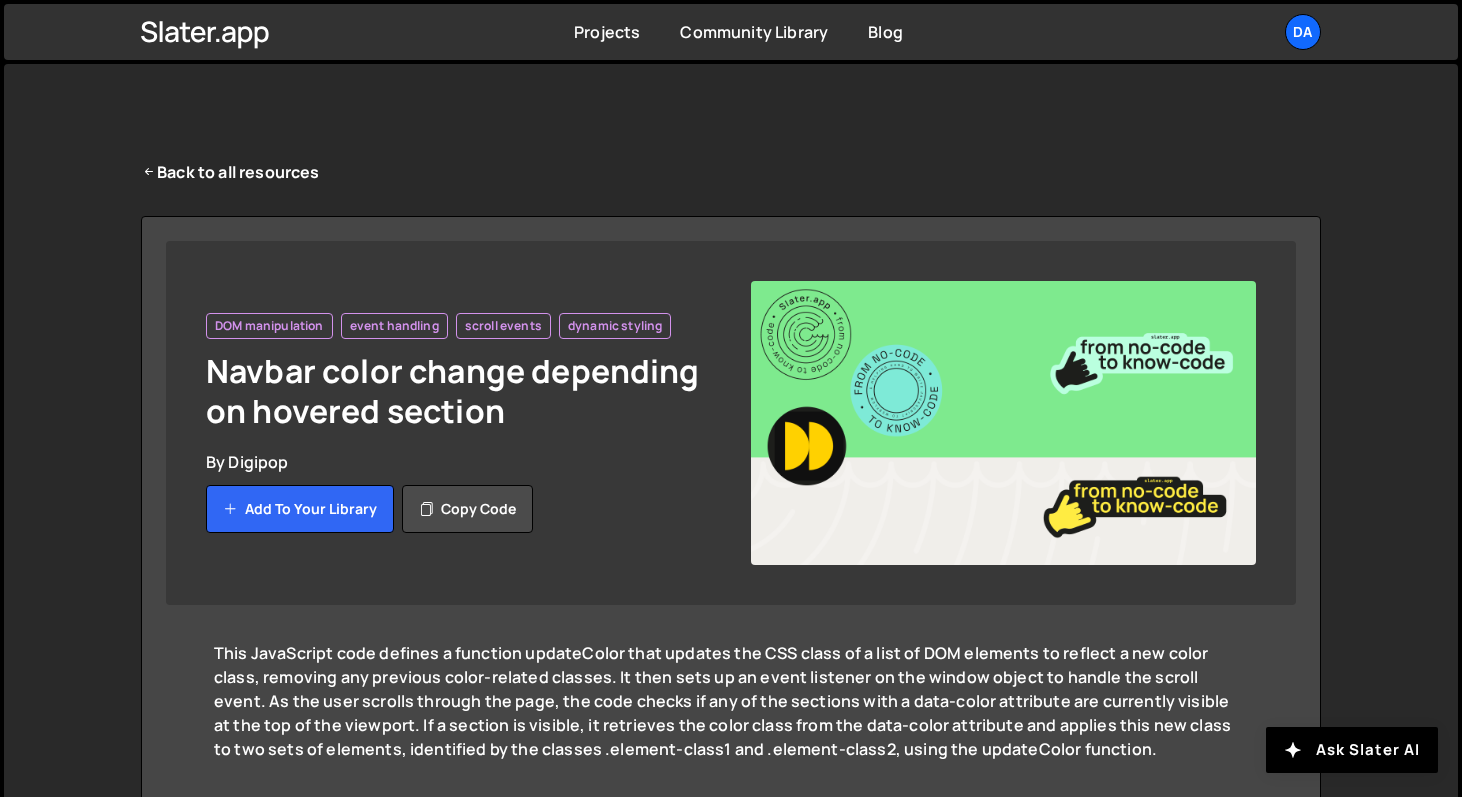 click at bounding box center (1003, 423) 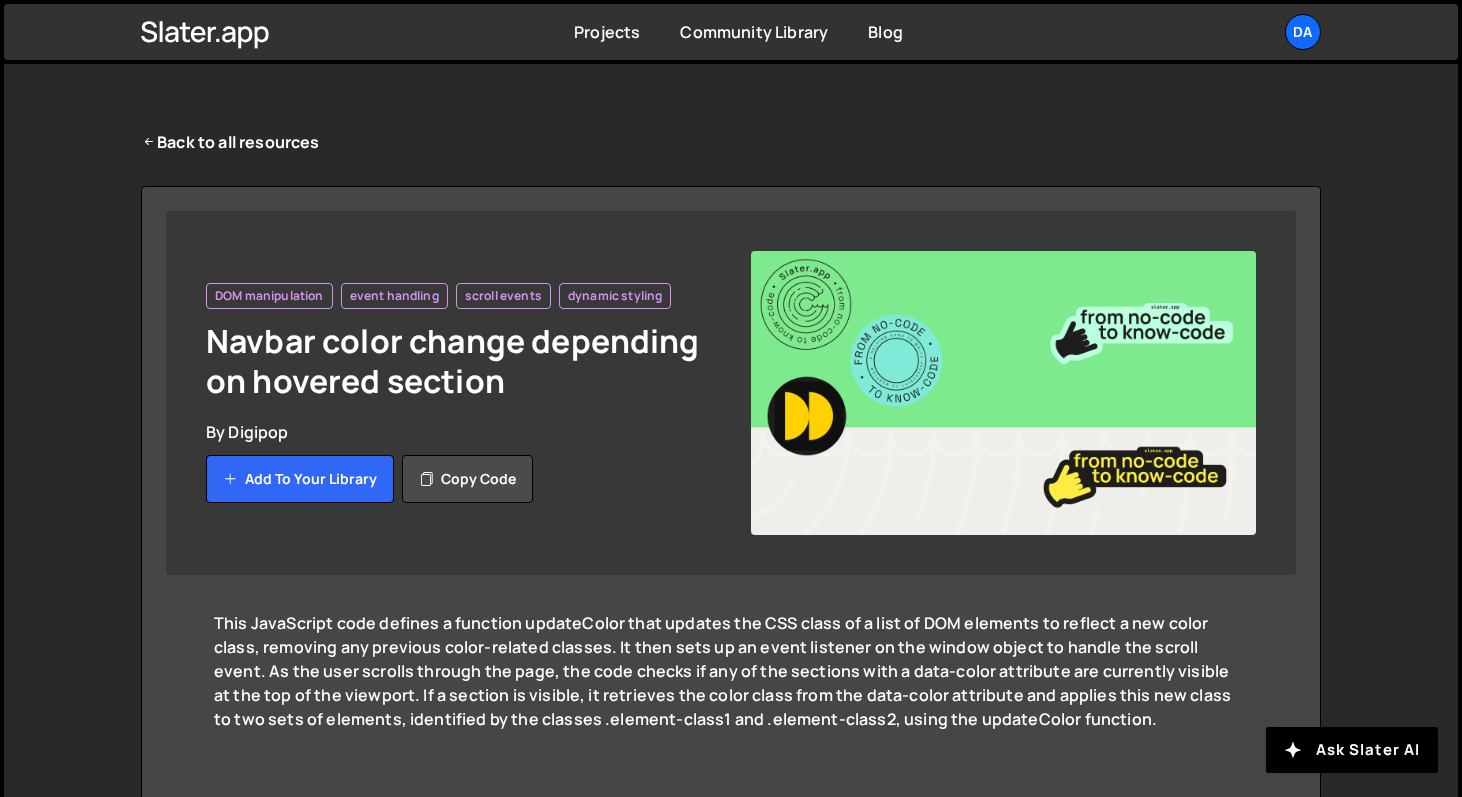 scroll, scrollTop: 34, scrollLeft: 0, axis: vertical 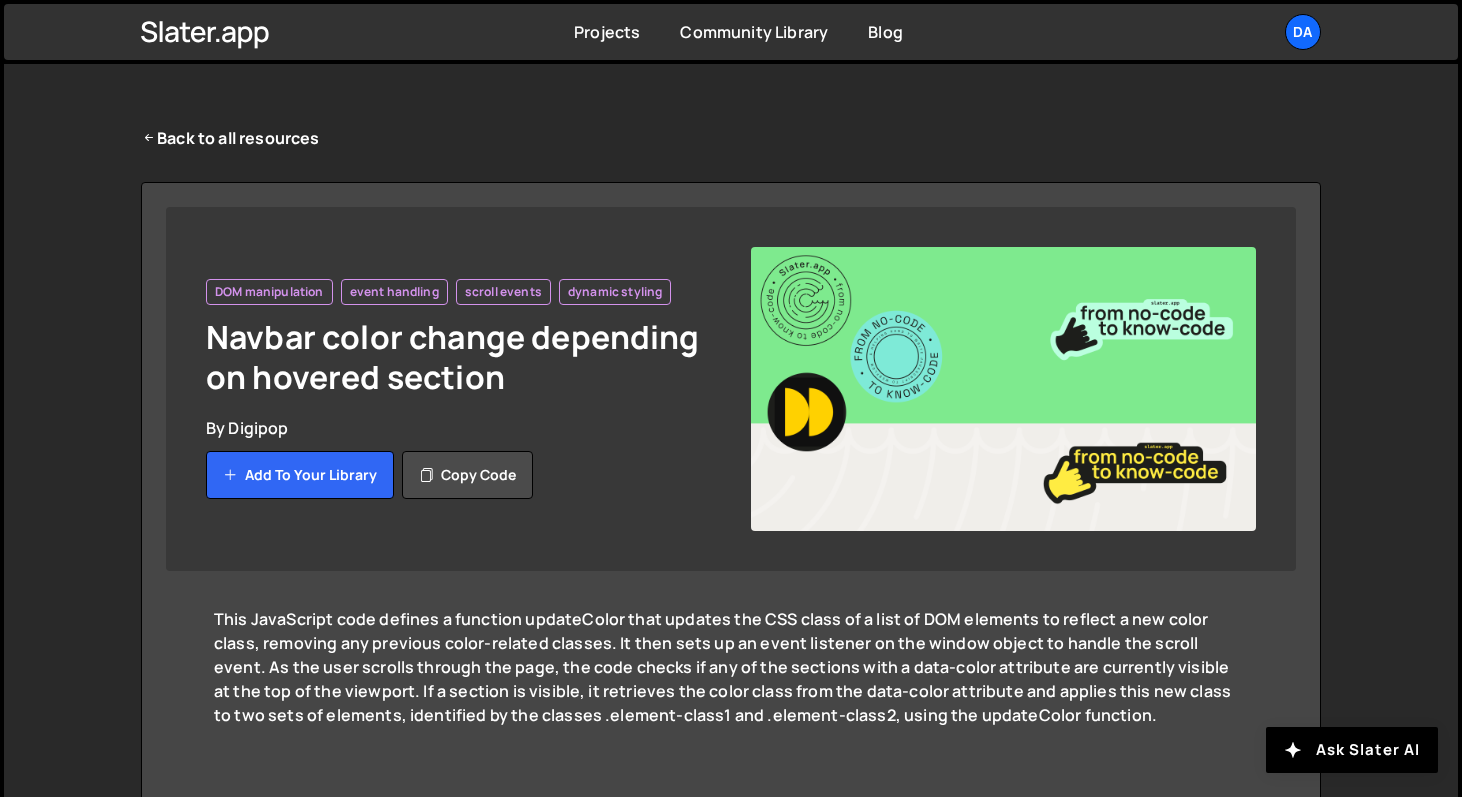 click on "Back to all resources
DOM manipulation
event handling
scroll events
dynamic styling
Navbar color change depending on hovered section
By Digipop
Added to your library
Add to your library
Copy code
1 2 3 4 5 6 7 8 9 10 11 12 13 14 15 16 17 18 19" at bounding box center [731, 669] 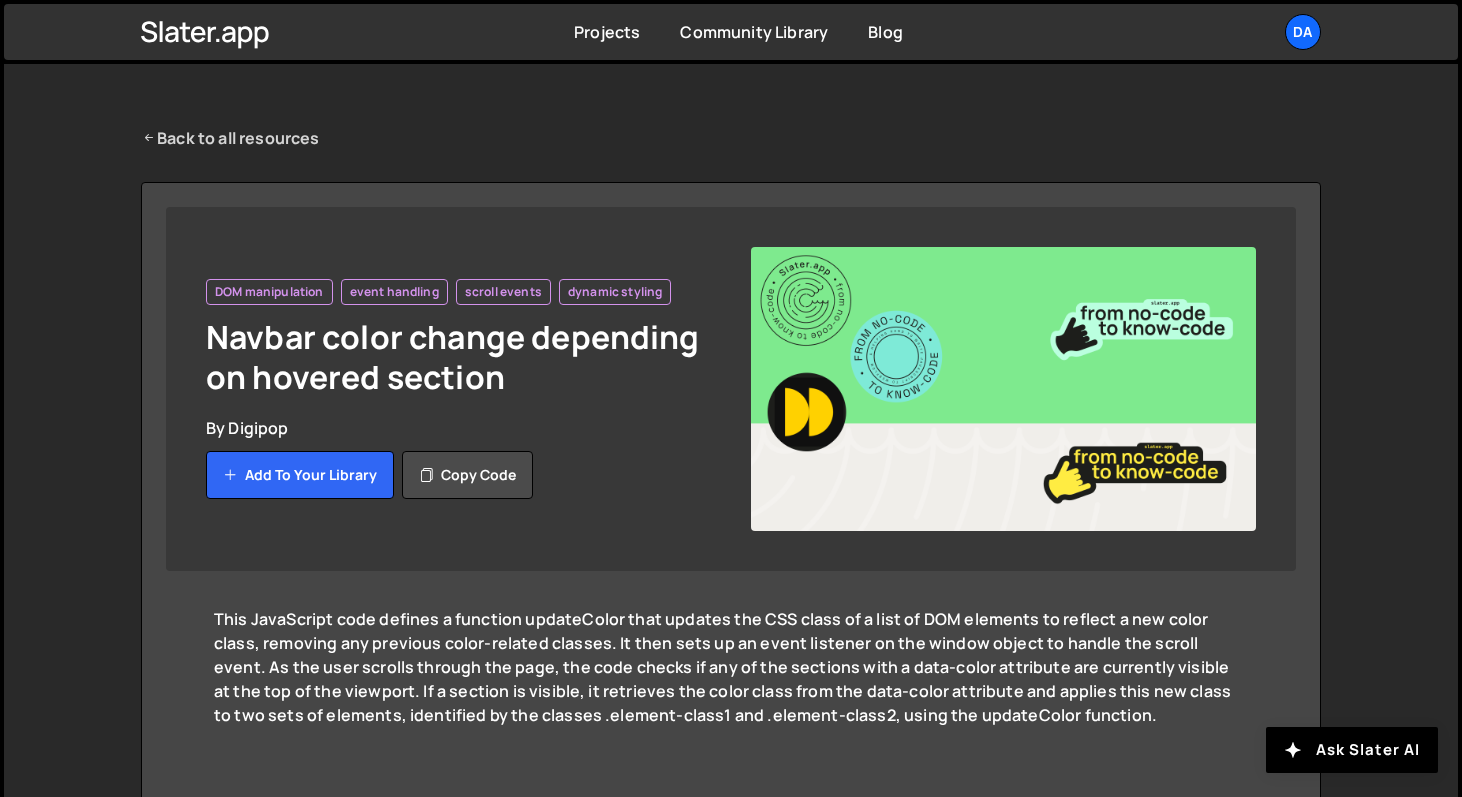 click on "Back to all resources" at bounding box center (230, 138) 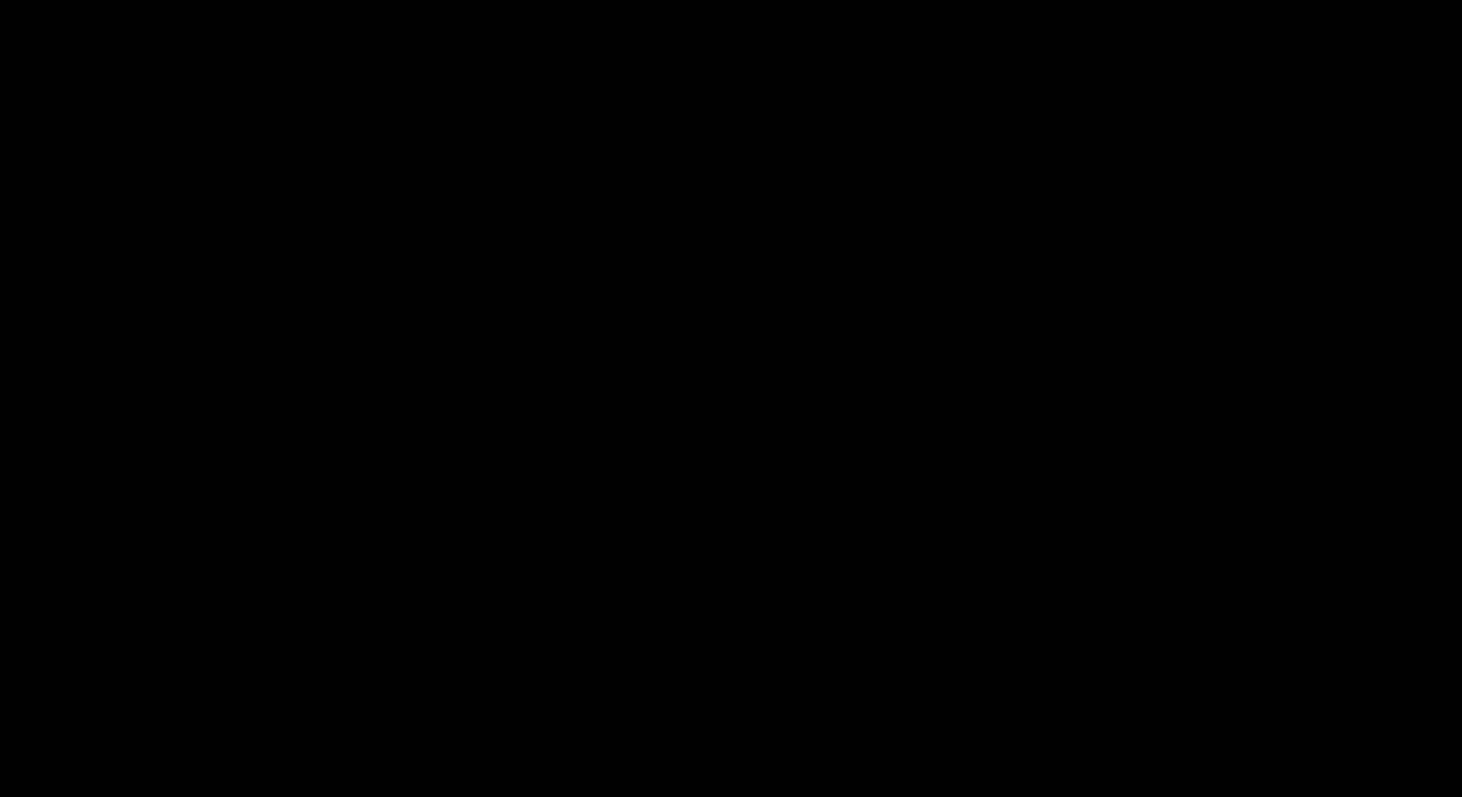 scroll, scrollTop: 0, scrollLeft: 0, axis: both 